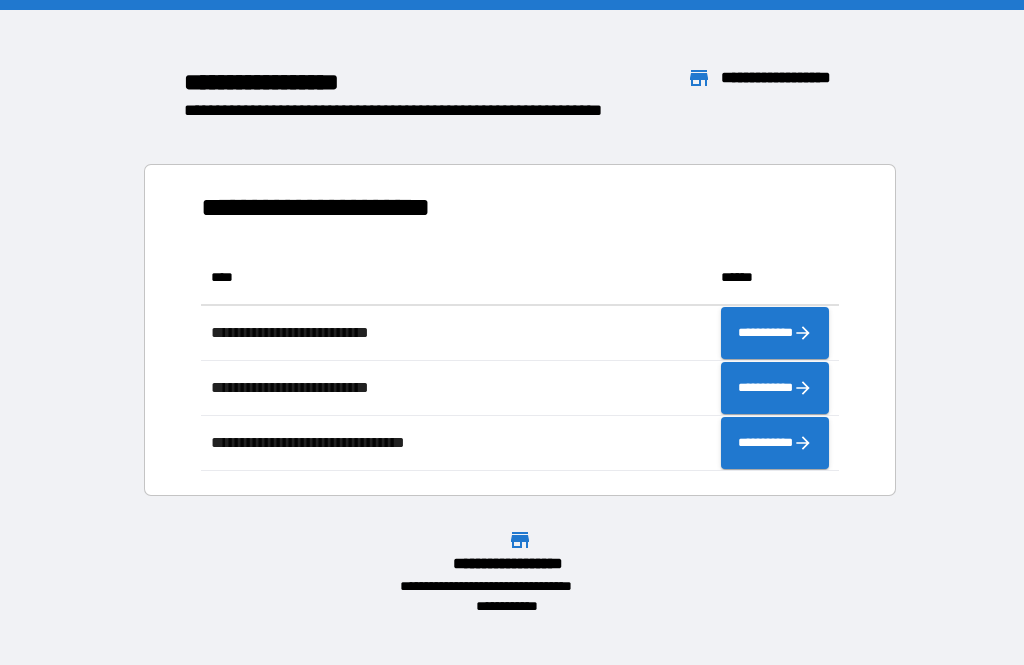 scroll, scrollTop: 0, scrollLeft: 0, axis: both 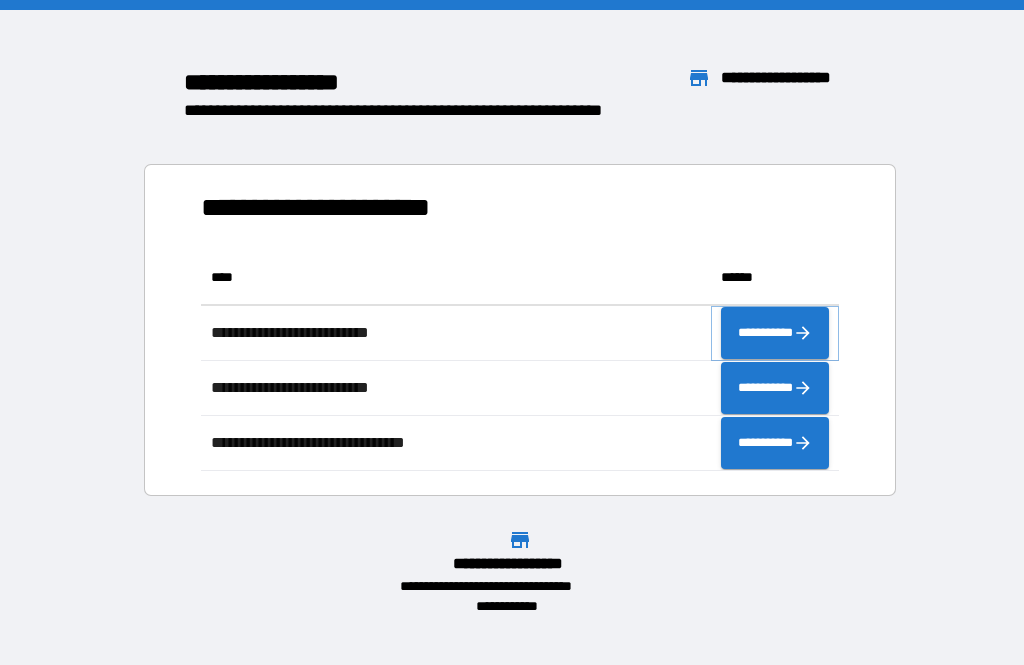 click on "**********" at bounding box center (775, 333) 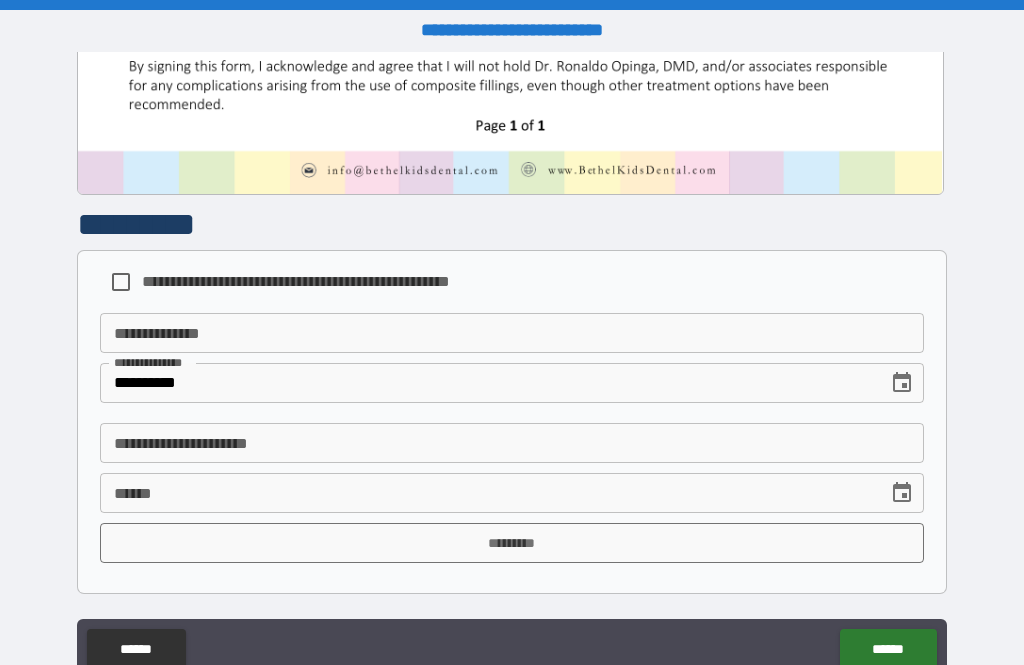 scroll, scrollTop: 1009, scrollLeft: 0, axis: vertical 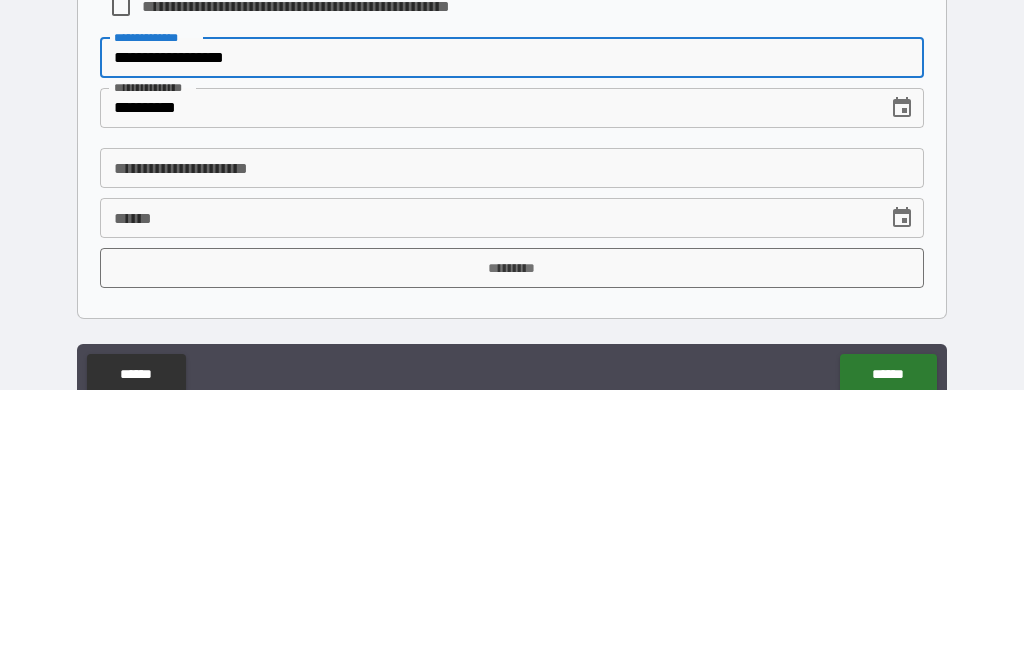 type on "**********" 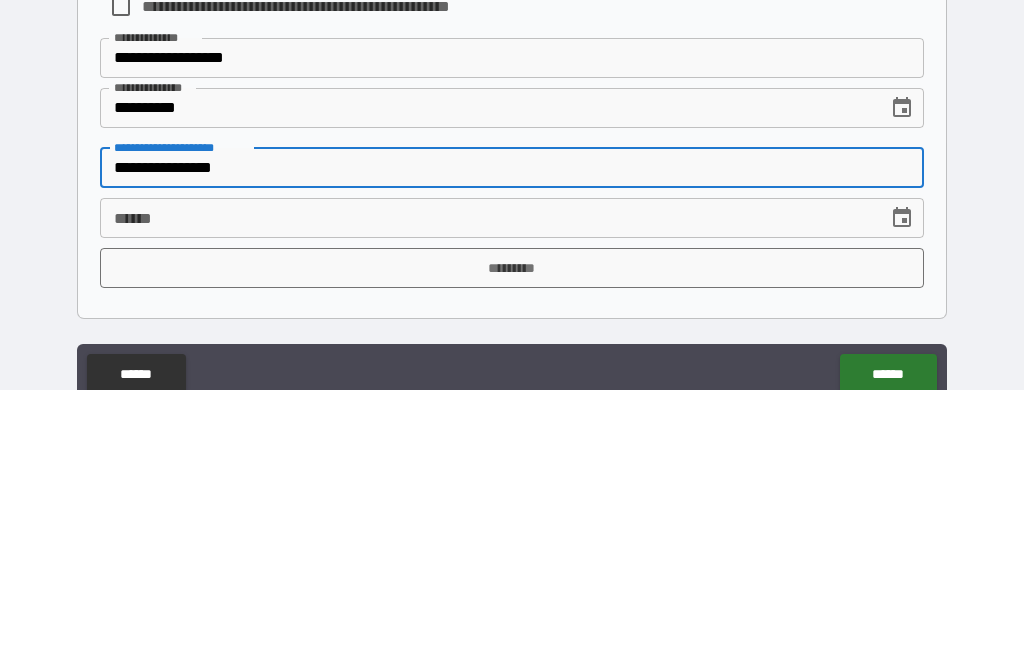 type on "**********" 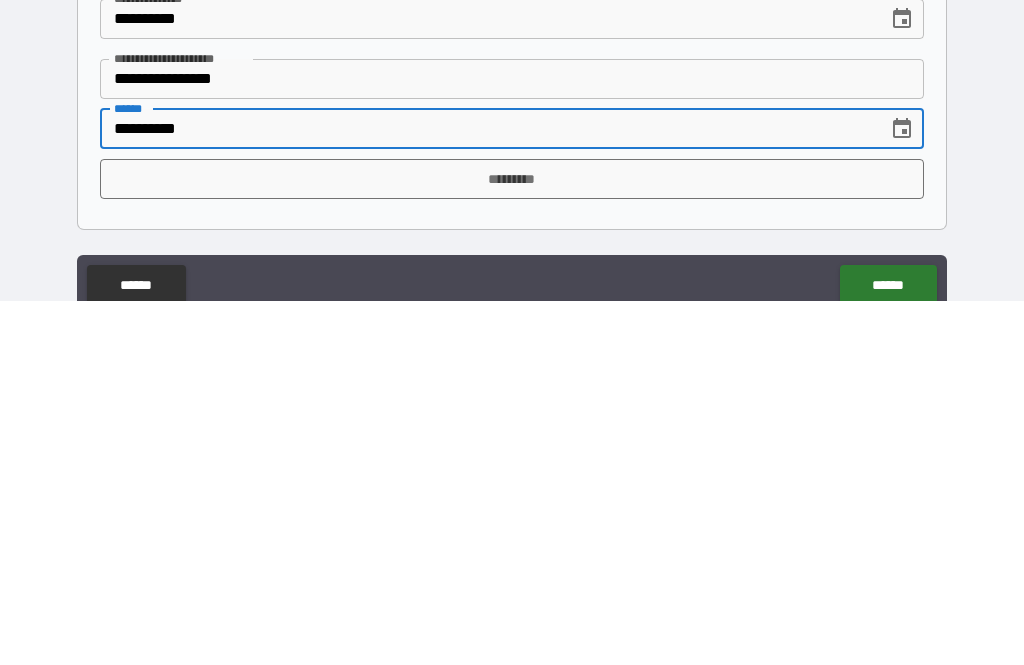 scroll, scrollTop: 1009, scrollLeft: 0, axis: vertical 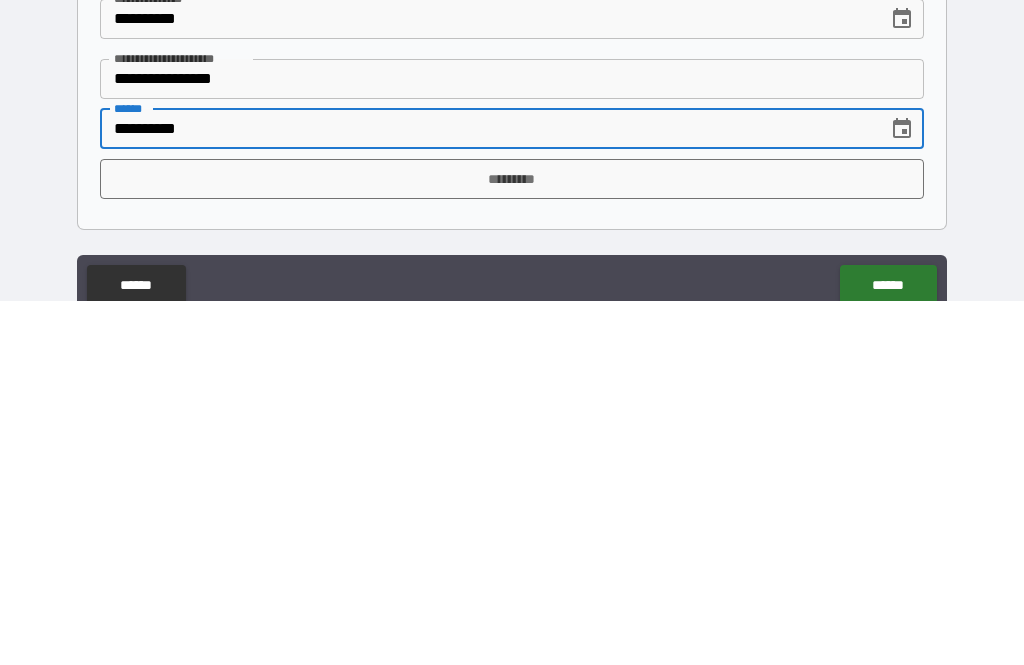 type on "**********" 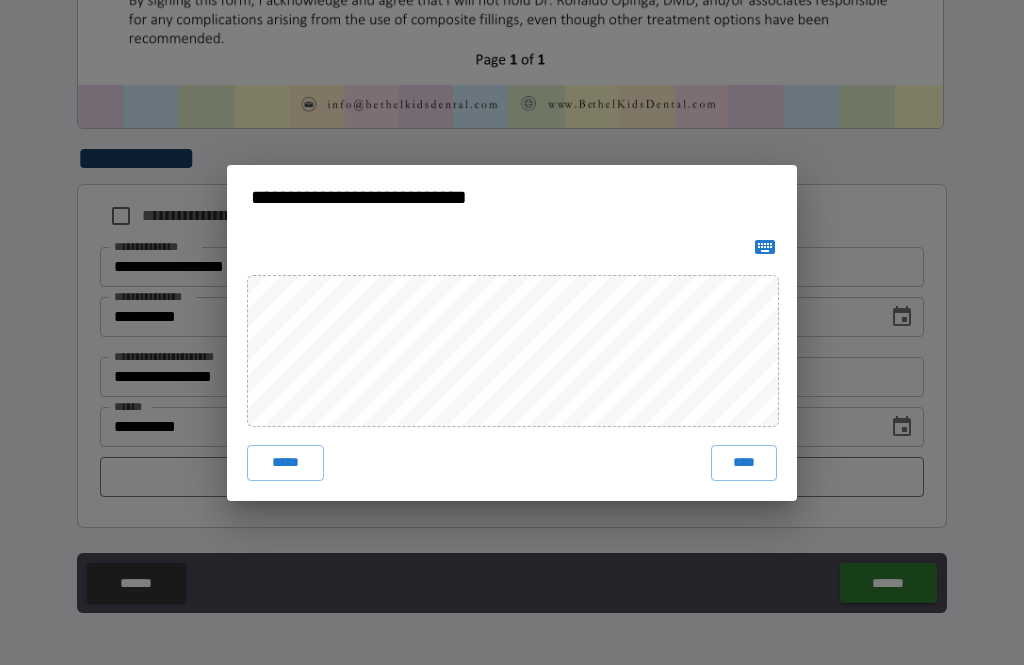 click on "****" at bounding box center (744, 463) 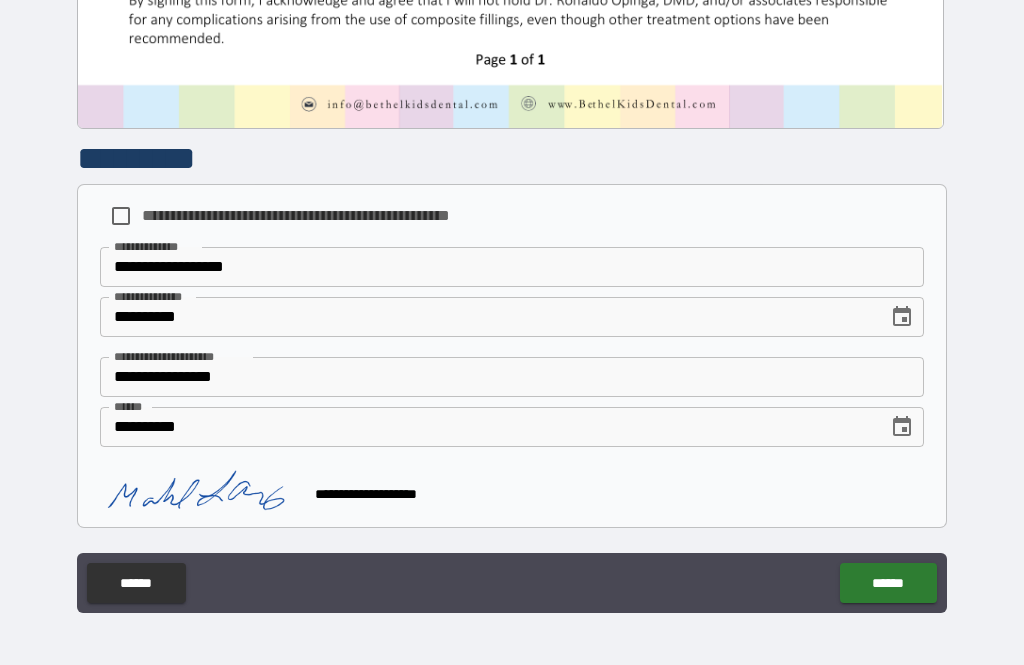 scroll, scrollTop: 999, scrollLeft: 0, axis: vertical 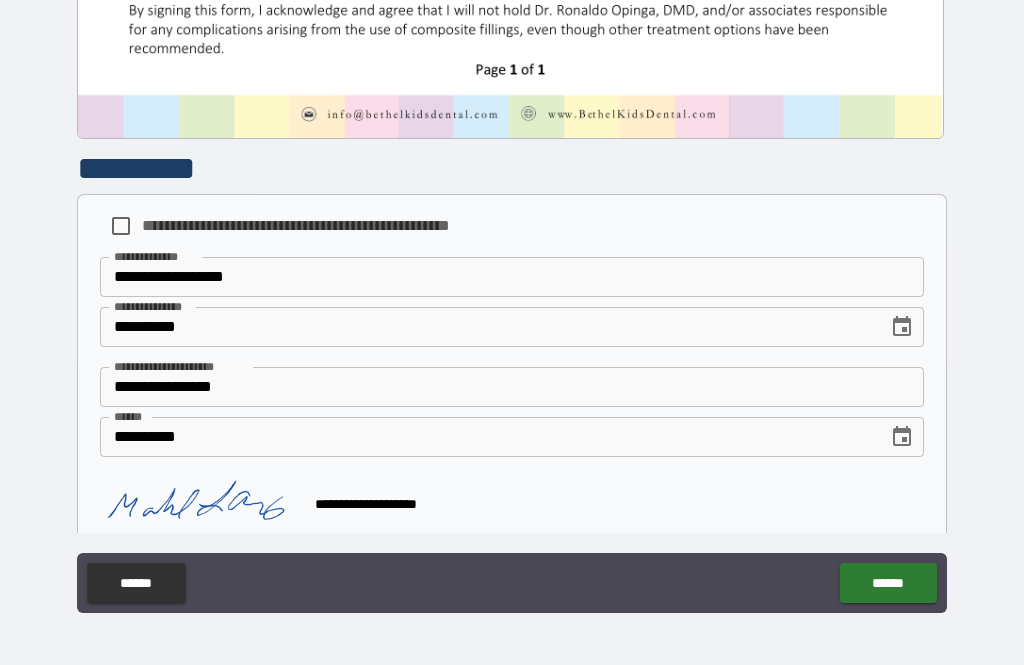 click on "******" at bounding box center [888, 583] 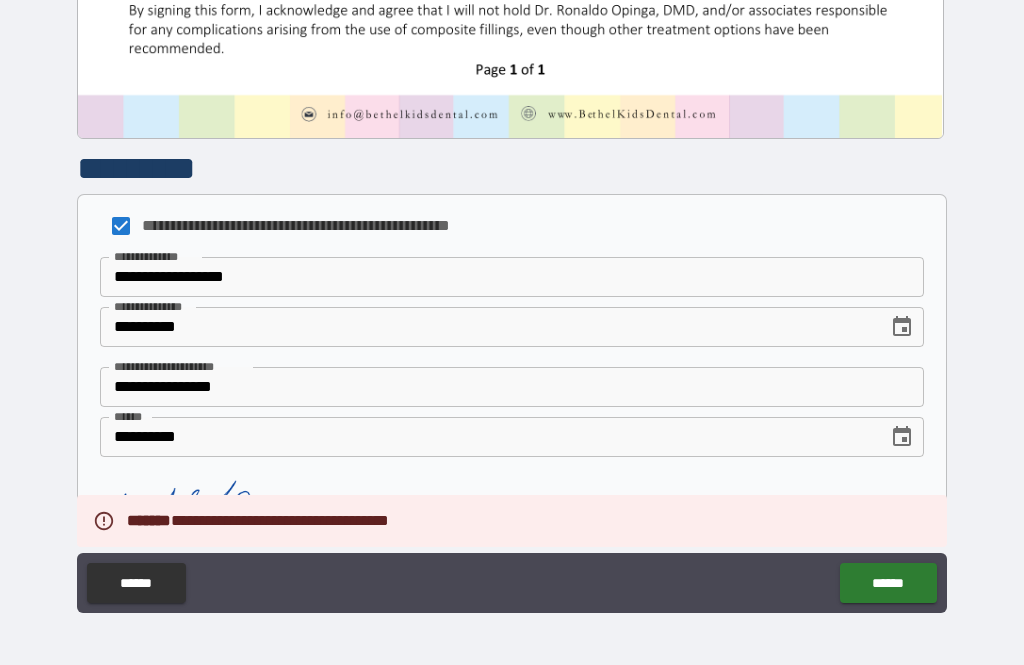 click on "******" at bounding box center (888, 583) 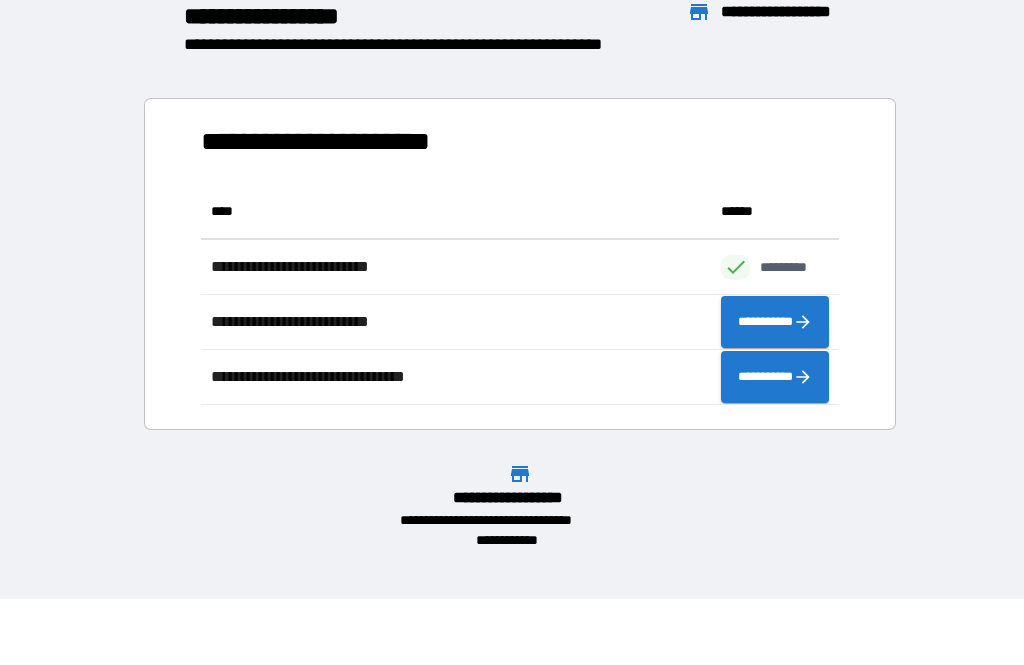 scroll, scrollTop: 221, scrollLeft: 638, axis: both 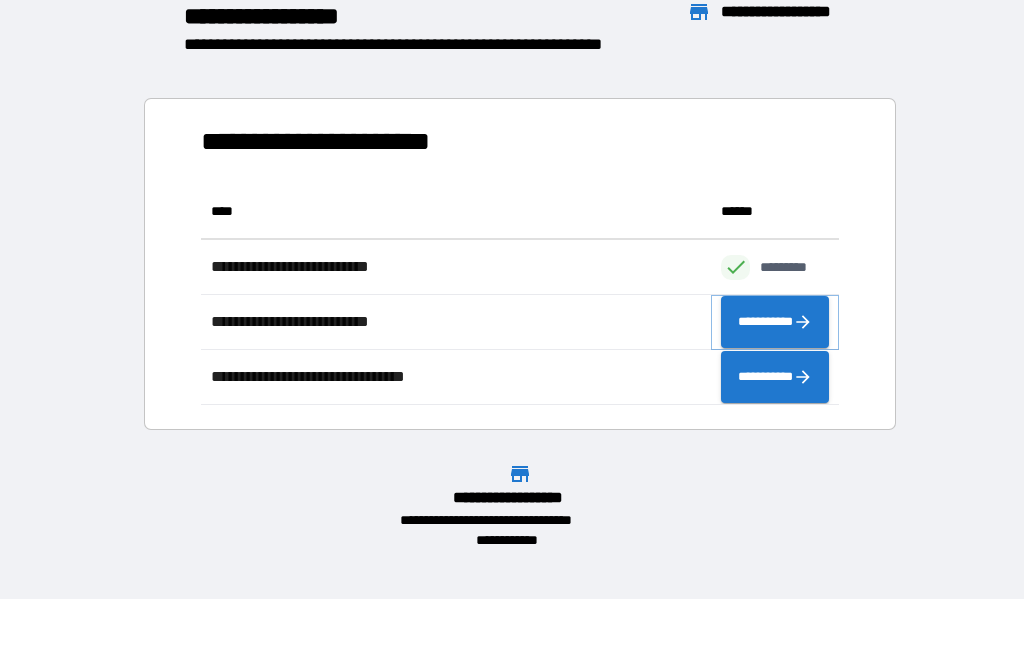 click on "**********" at bounding box center (775, 322) 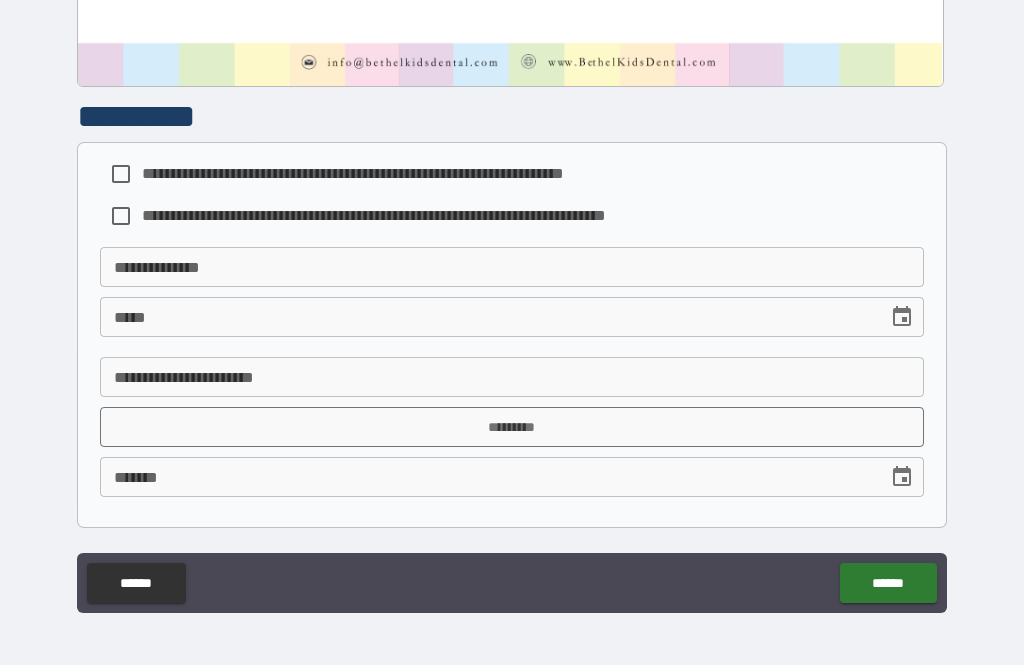 scroll, scrollTop: 1051, scrollLeft: 0, axis: vertical 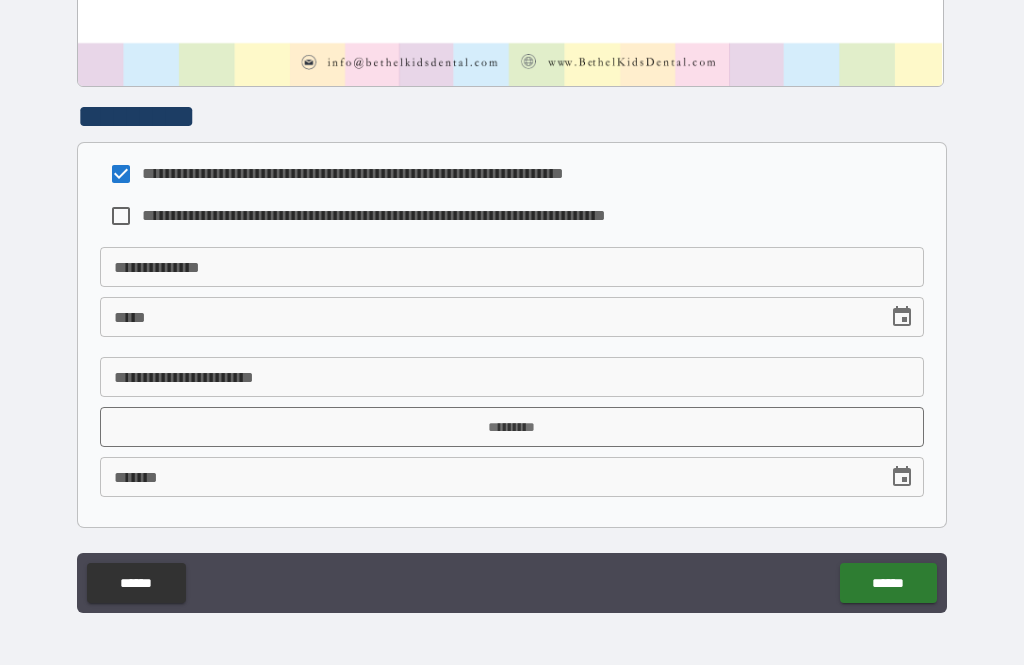 click on "**********" at bounding box center [512, 267] 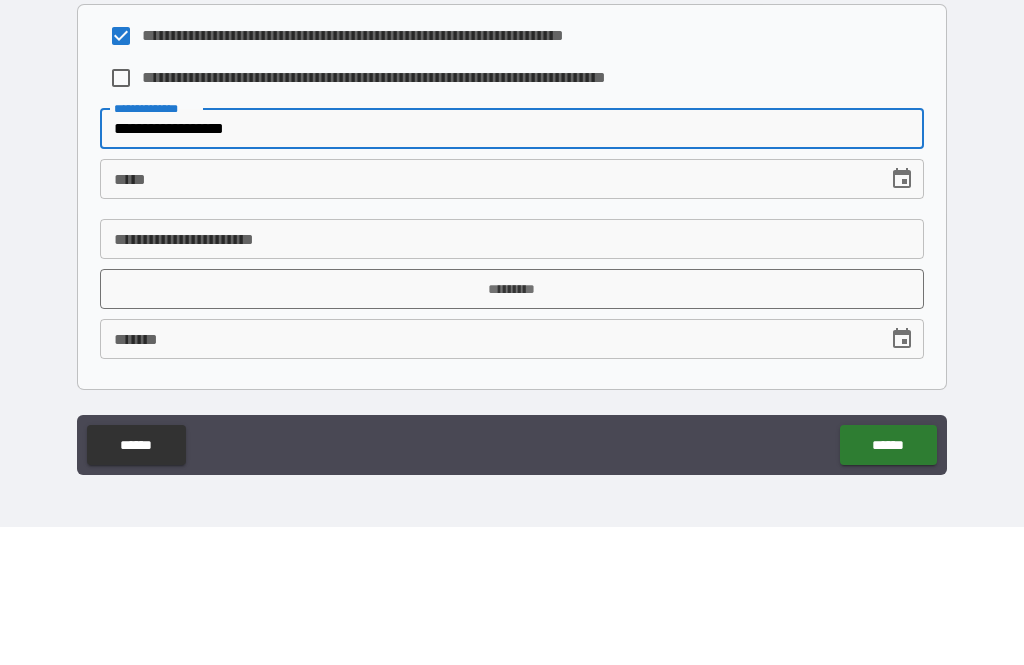 type on "**********" 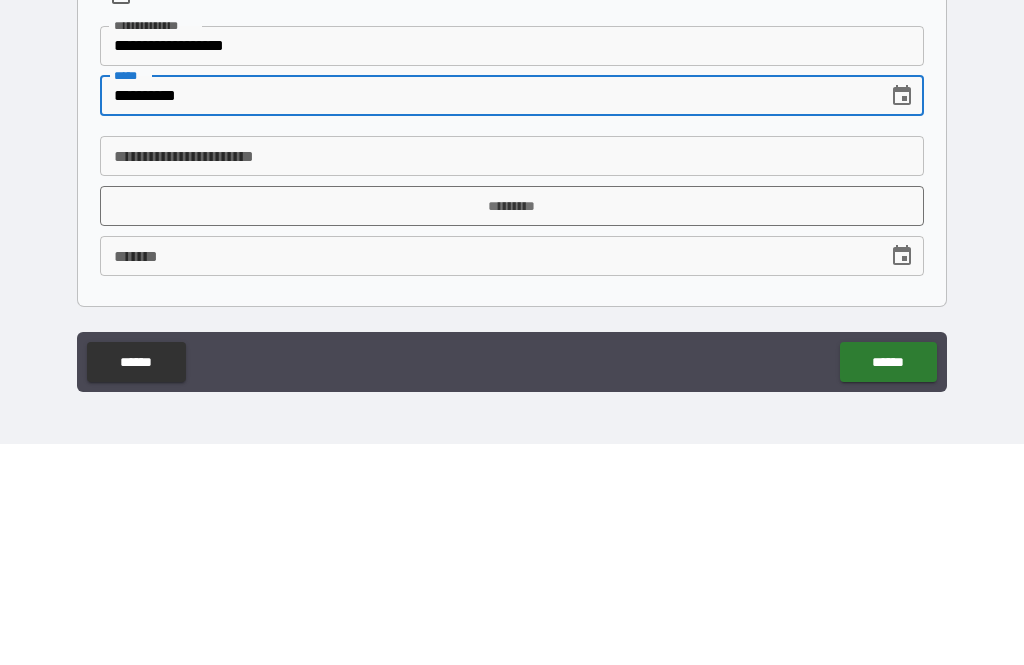 type on "**********" 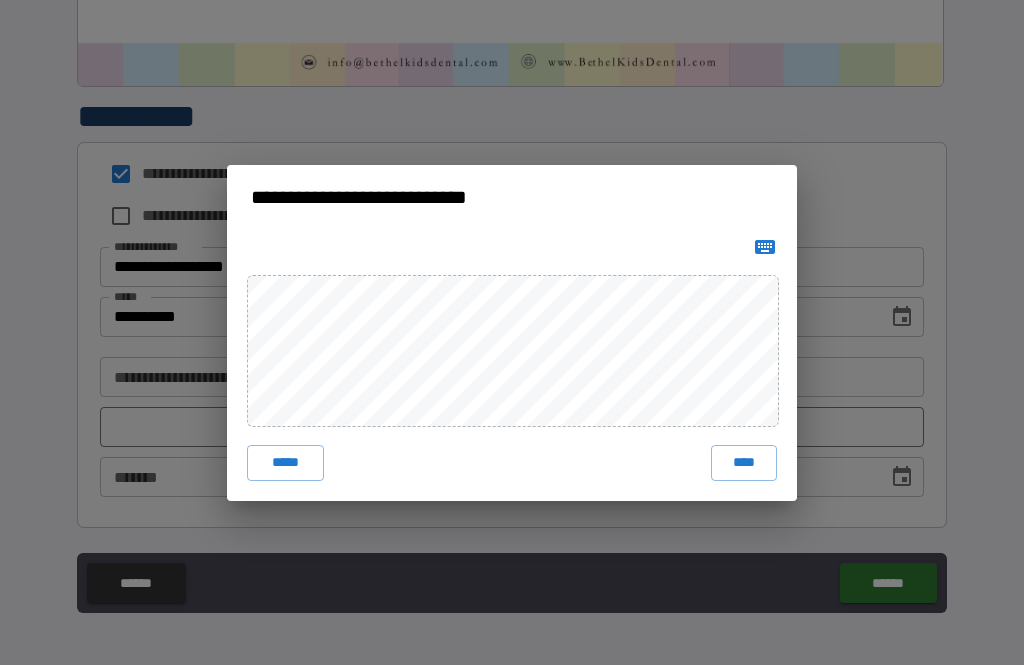 click on "**********" at bounding box center (512, 332) 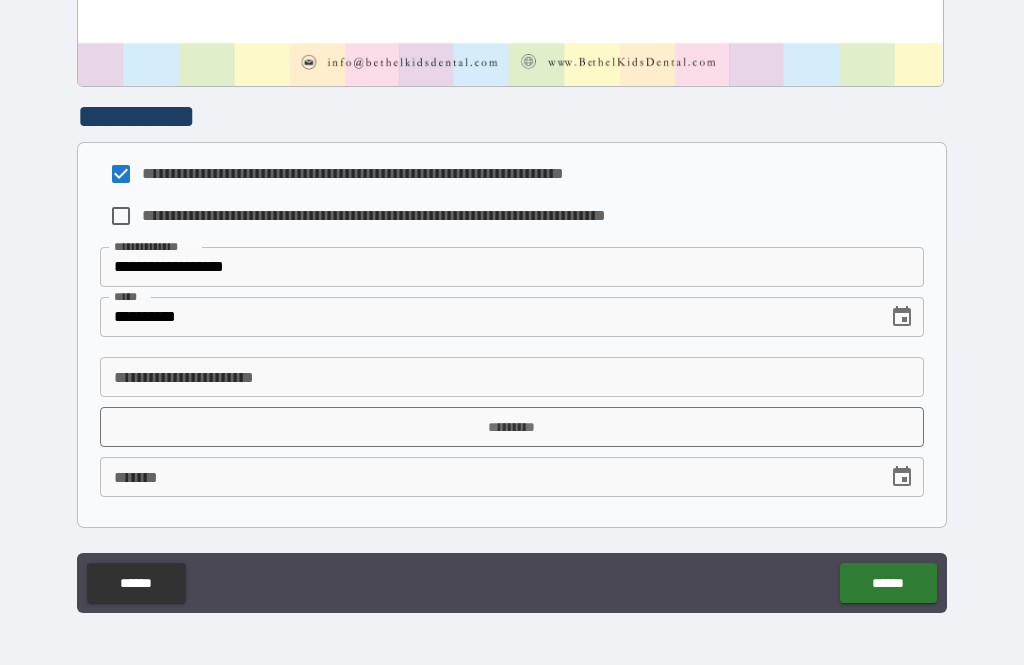 click on "**********" at bounding box center [512, 377] 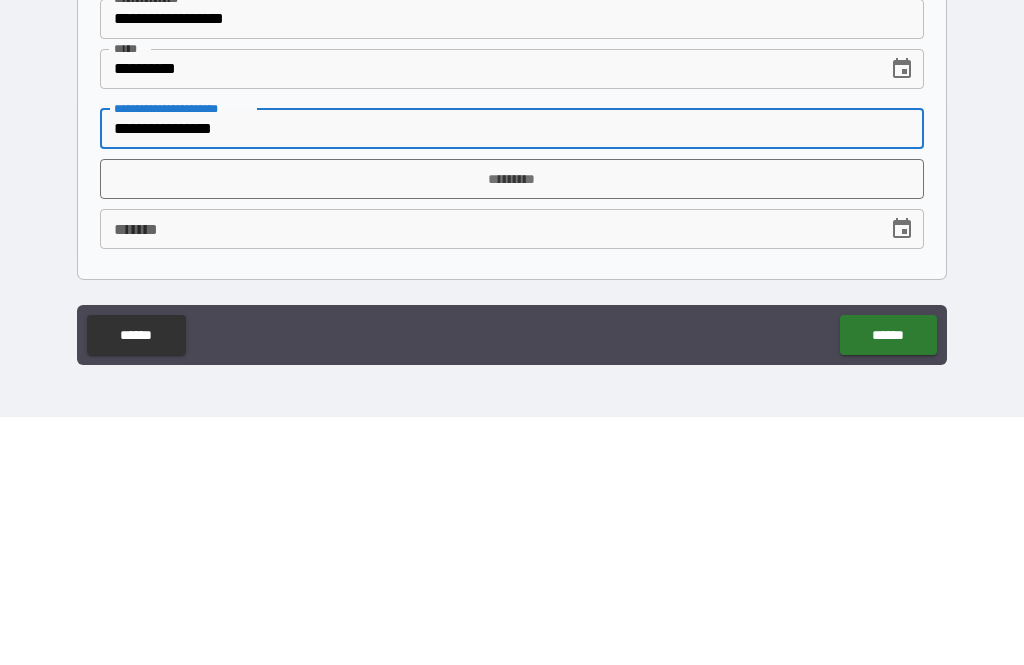 type on "**********" 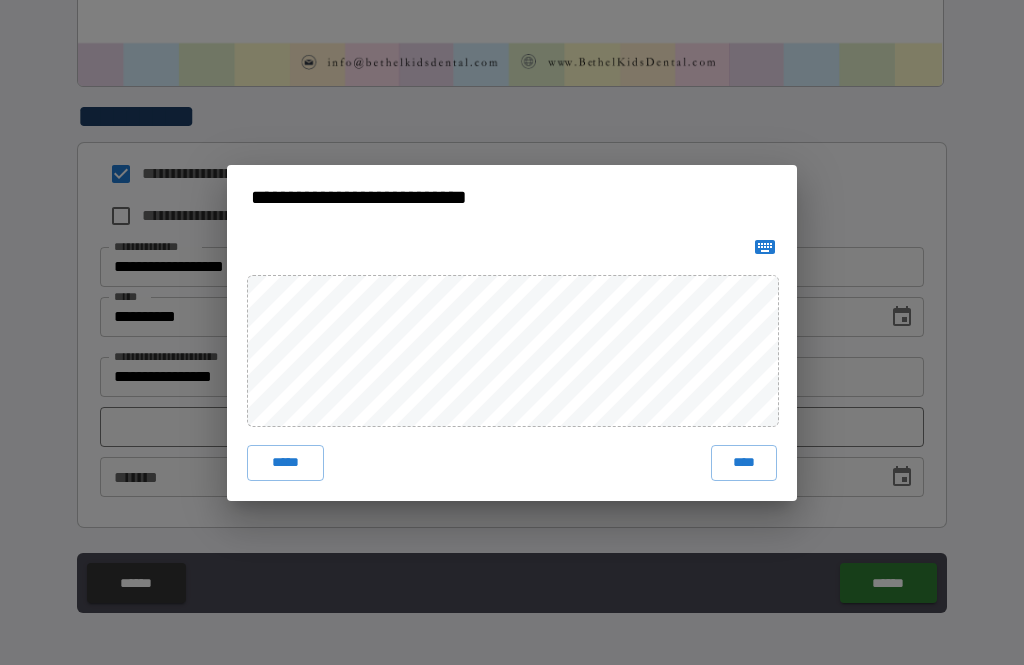 click on "****" at bounding box center (744, 463) 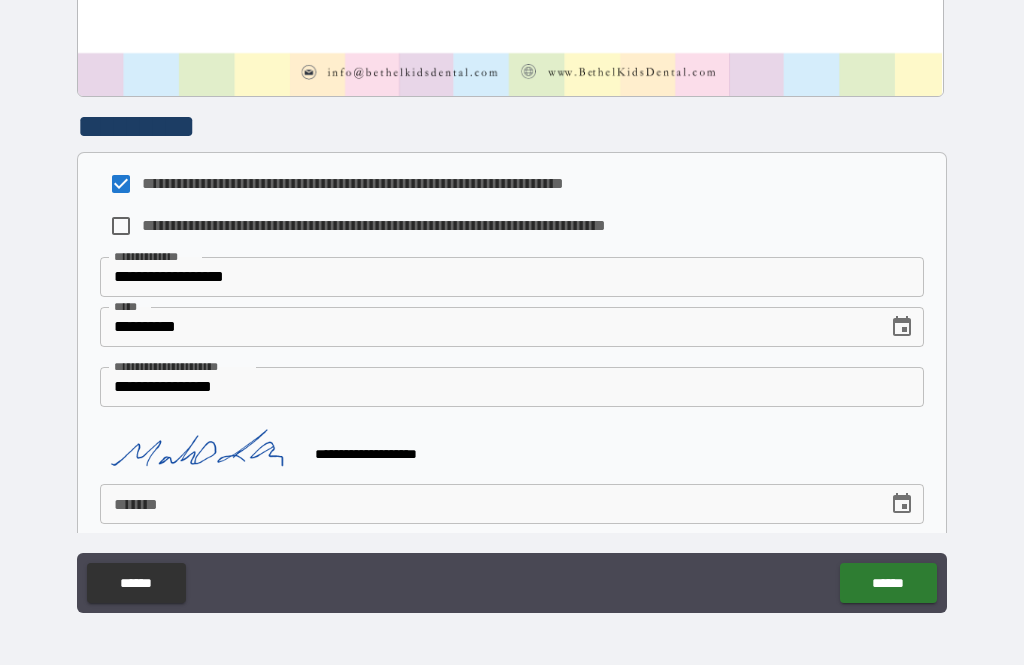 click on "******" at bounding box center (888, 583) 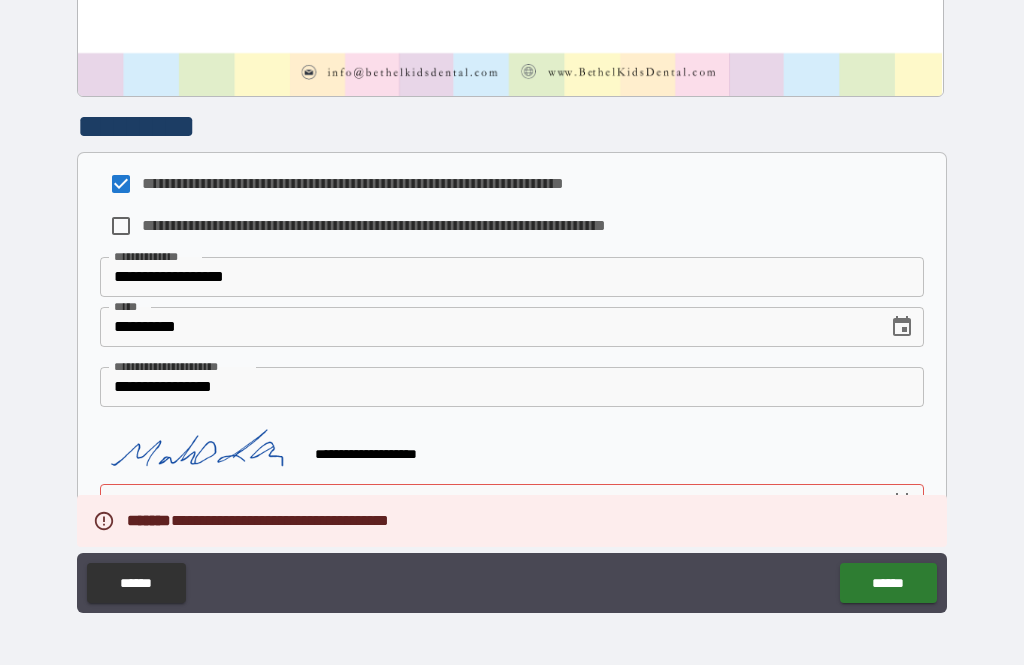 click on "******" at bounding box center (888, 583) 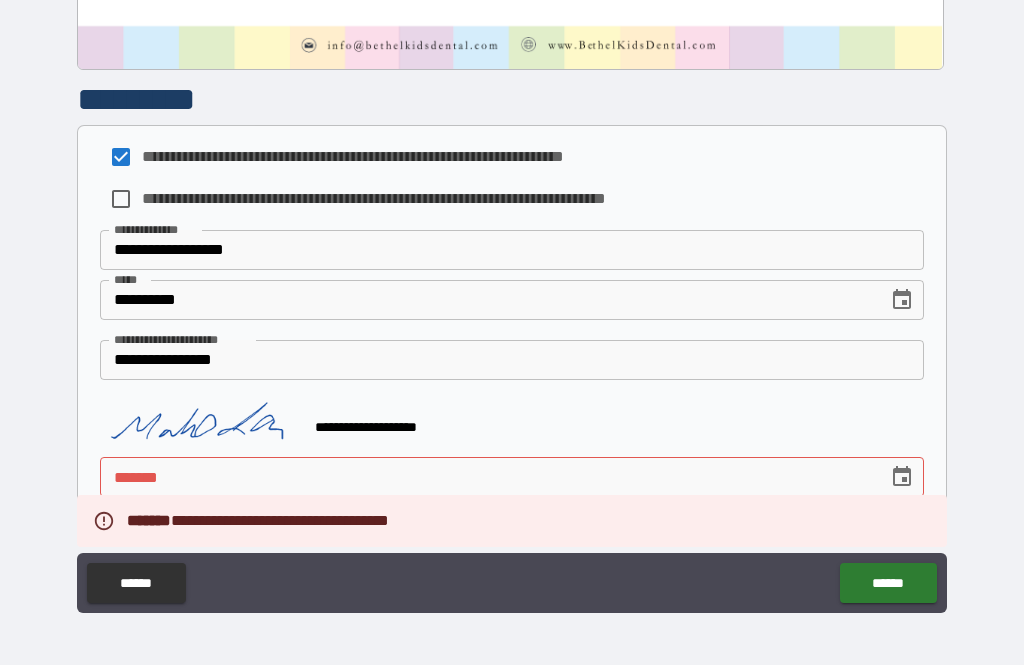 scroll, scrollTop: 1068, scrollLeft: 0, axis: vertical 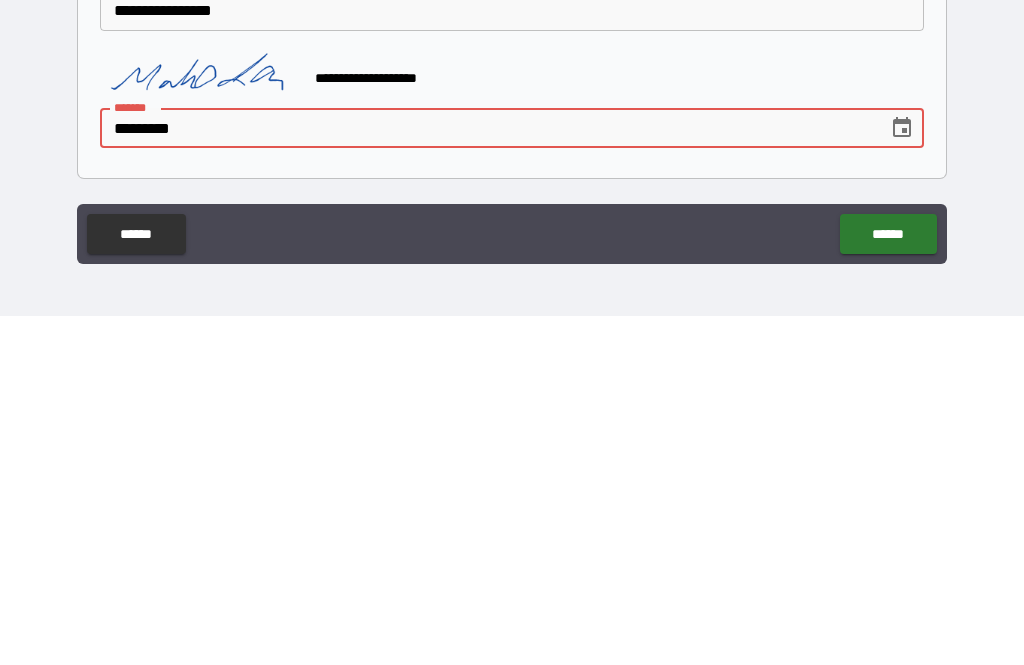 type on "**********" 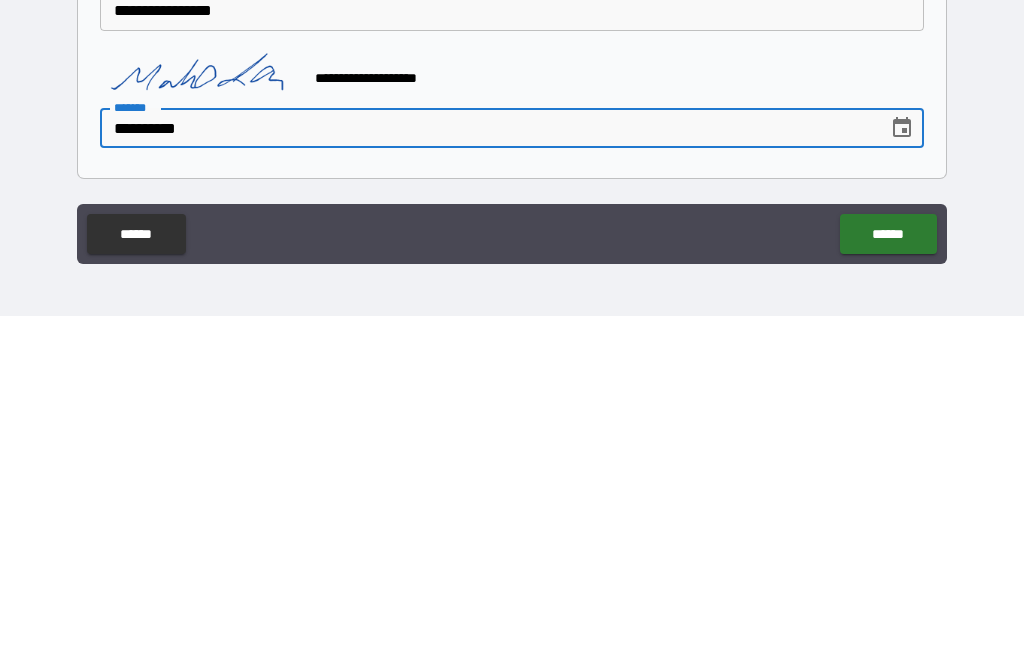 click on "******" at bounding box center (888, 583) 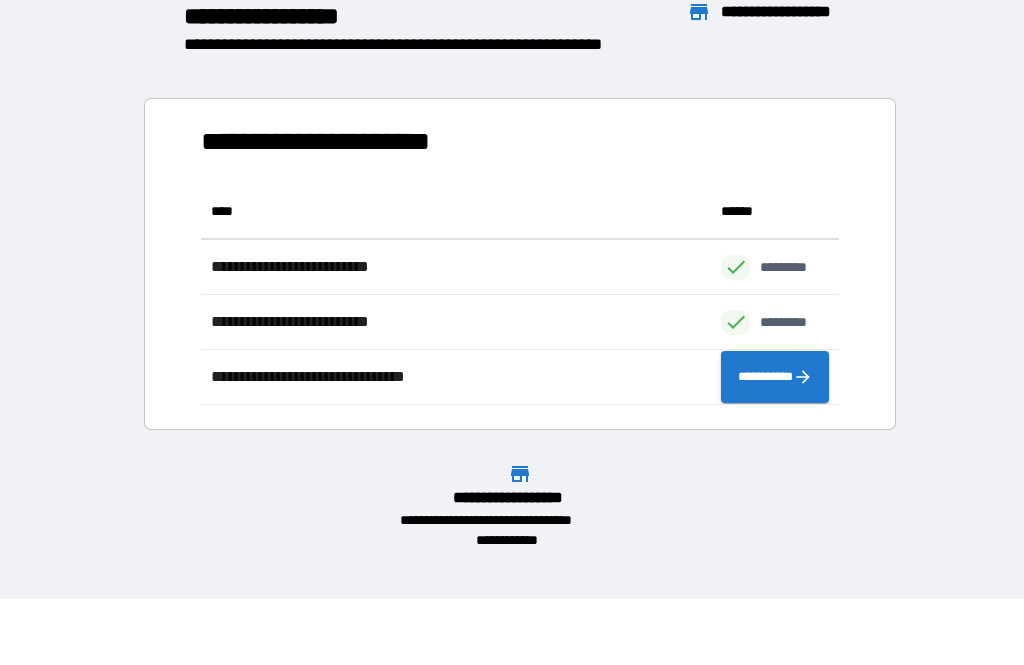 scroll, scrollTop: 1, scrollLeft: 1, axis: both 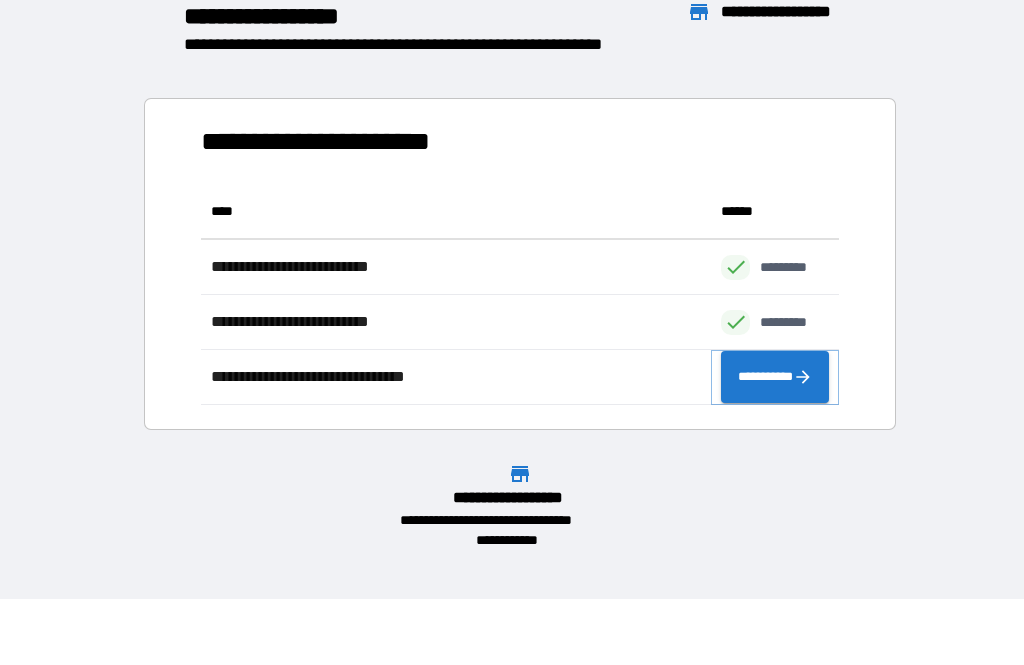 click on "**********" at bounding box center (775, 377) 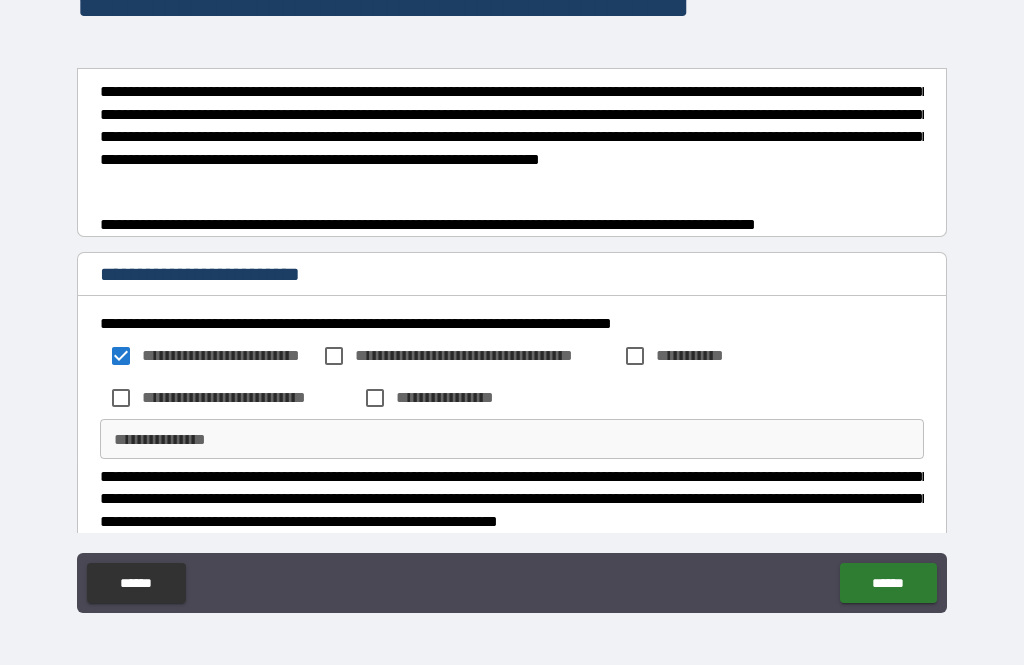 click on "******" at bounding box center (888, 583) 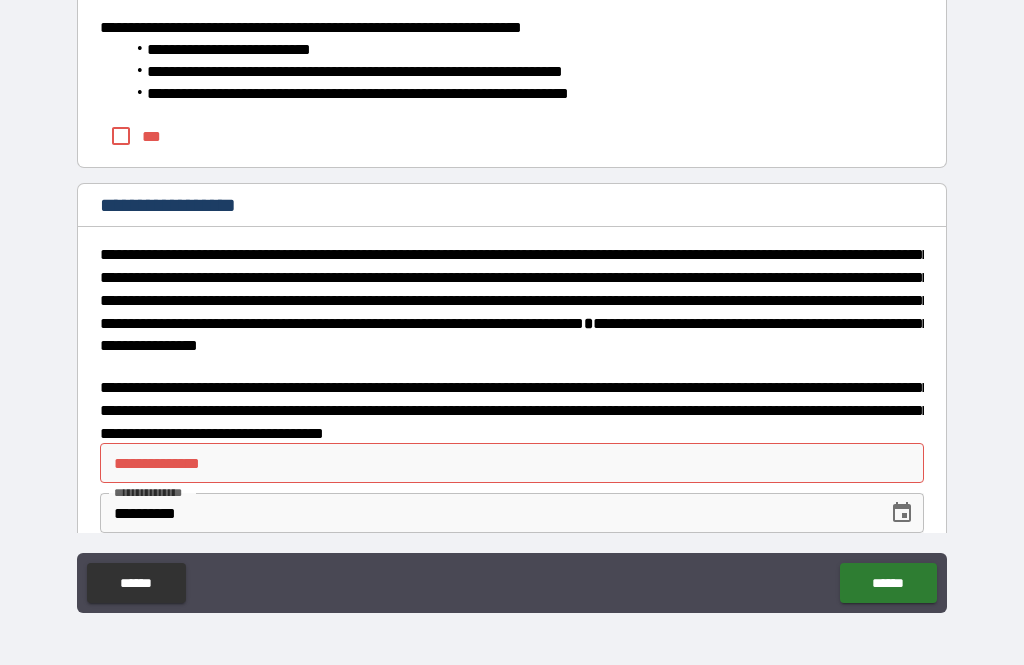 scroll, scrollTop: 3035, scrollLeft: 0, axis: vertical 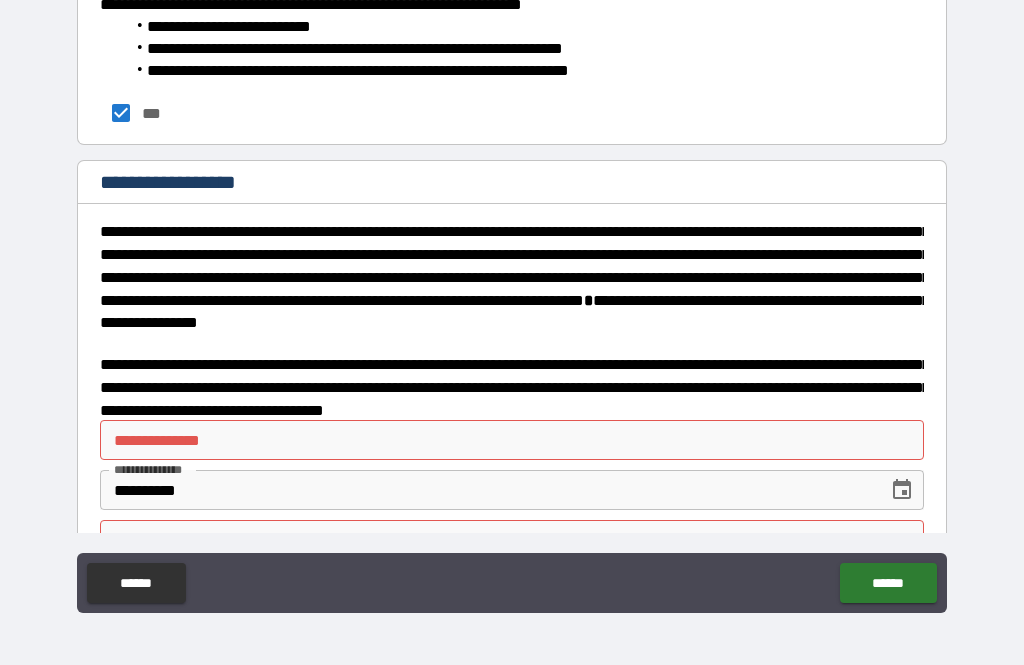 click on "**********" at bounding box center (512, 440) 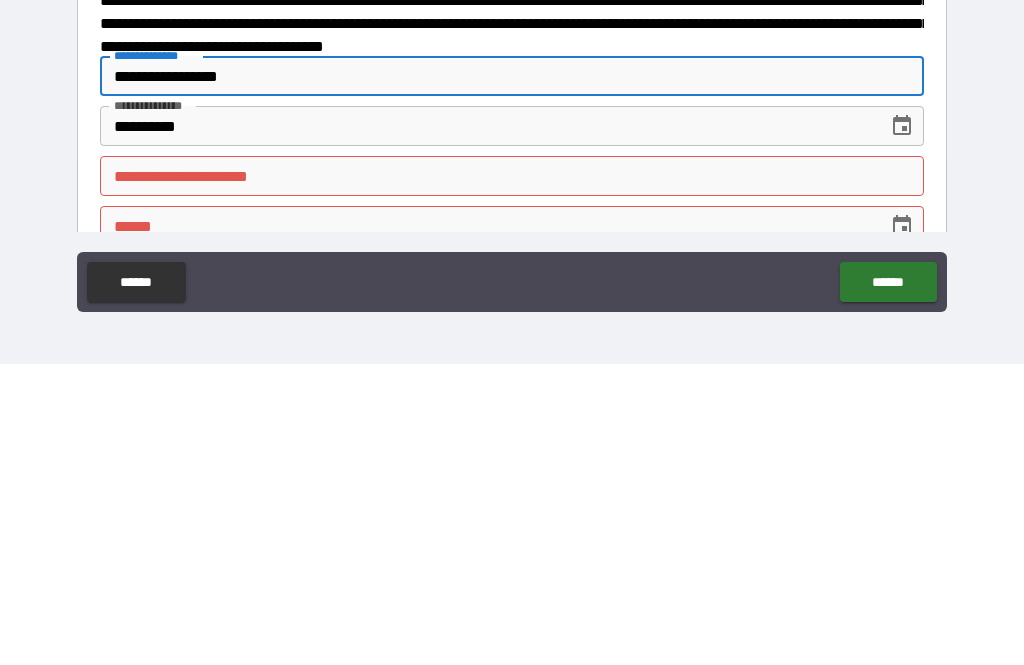 scroll, scrollTop: 3101, scrollLeft: 0, axis: vertical 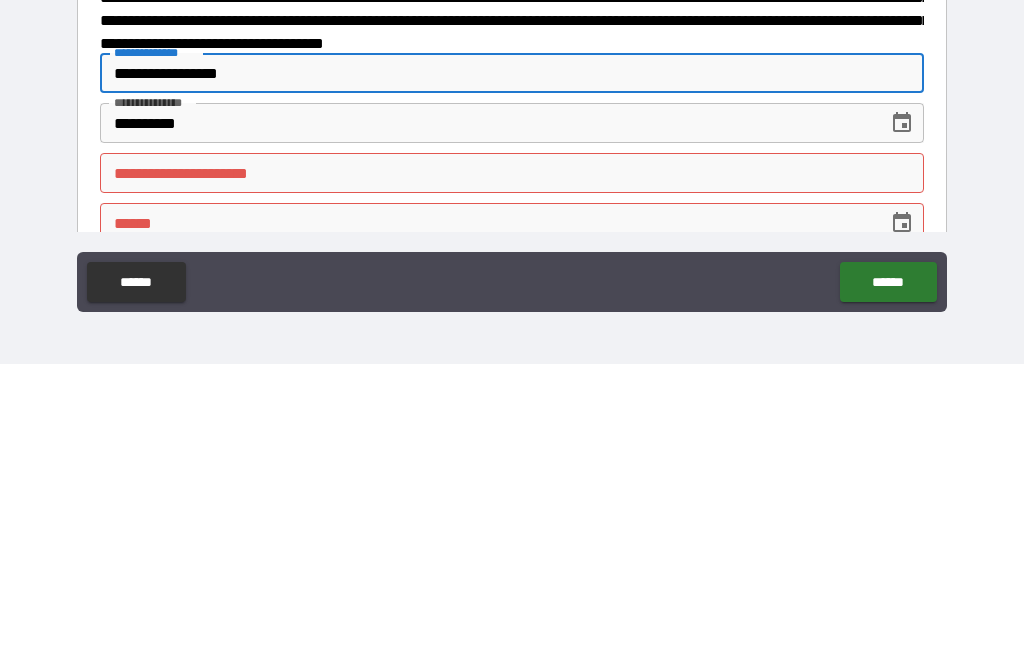 type on "**********" 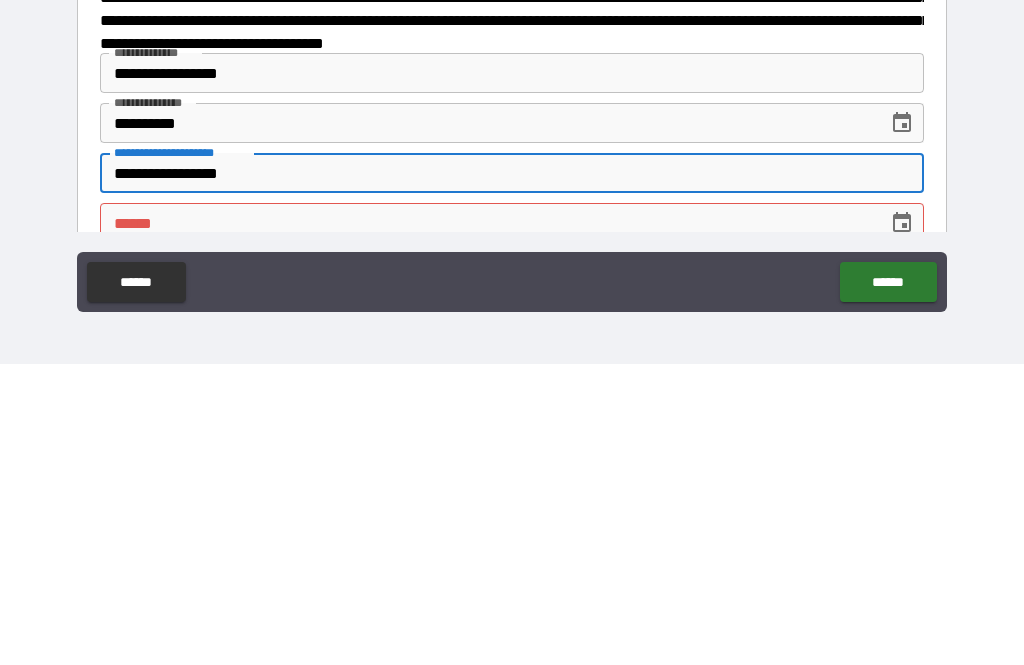 type on "**********" 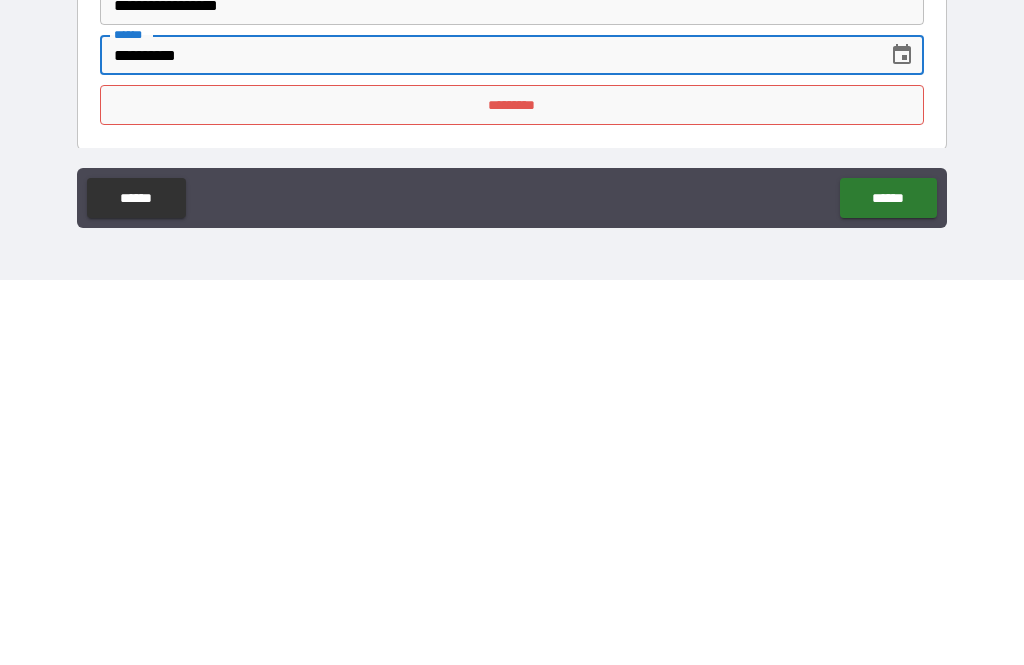 scroll, scrollTop: 3183, scrollLeft: 0, axis: vertical 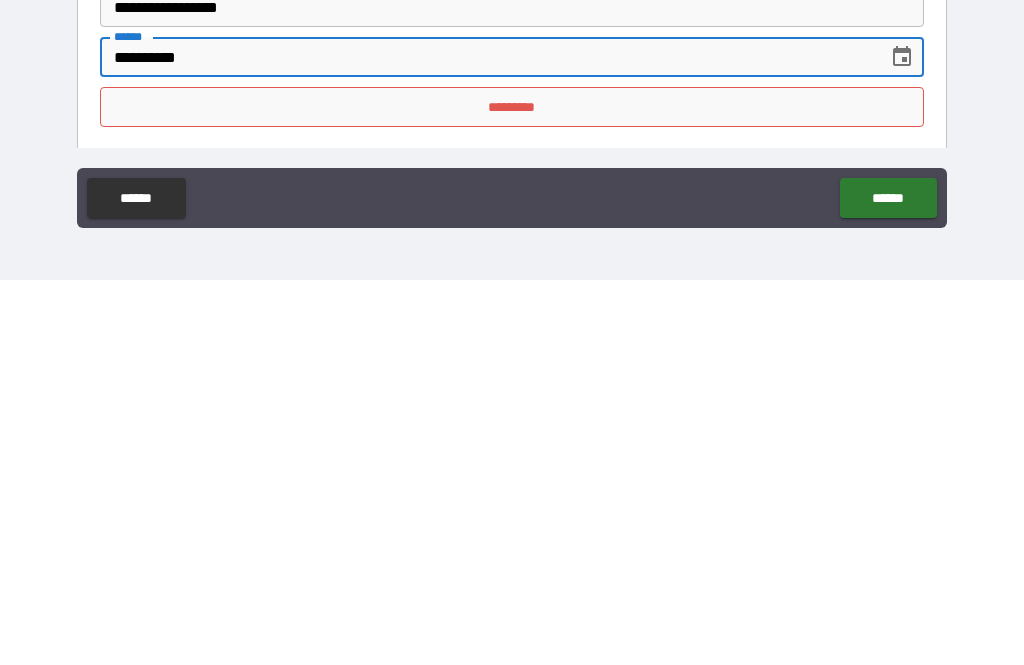 type on "**********" 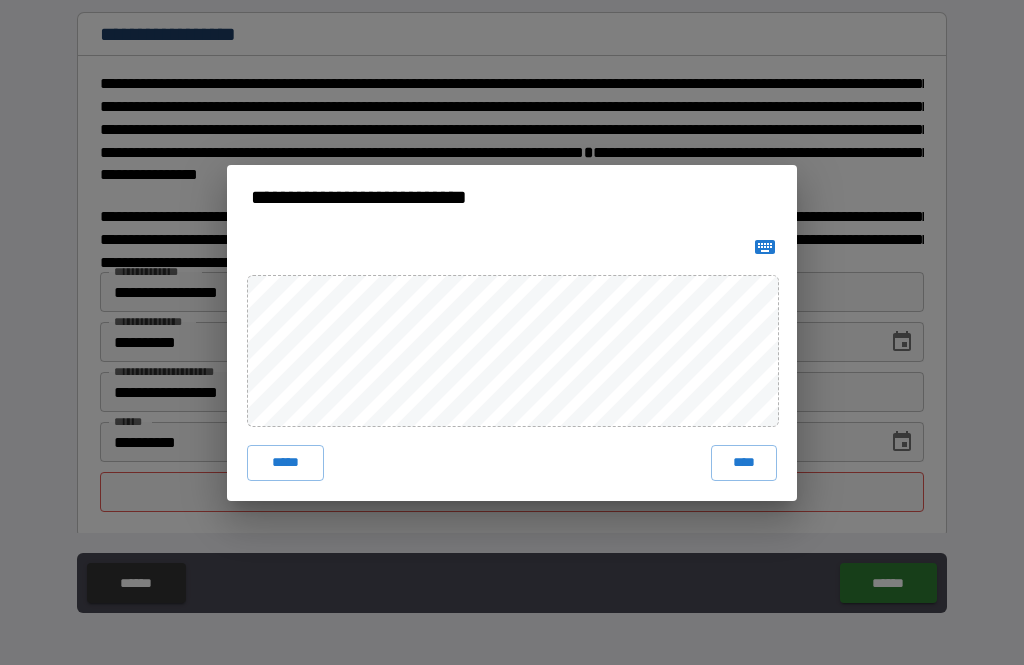 click on "****" at bounding box center [744, 463] 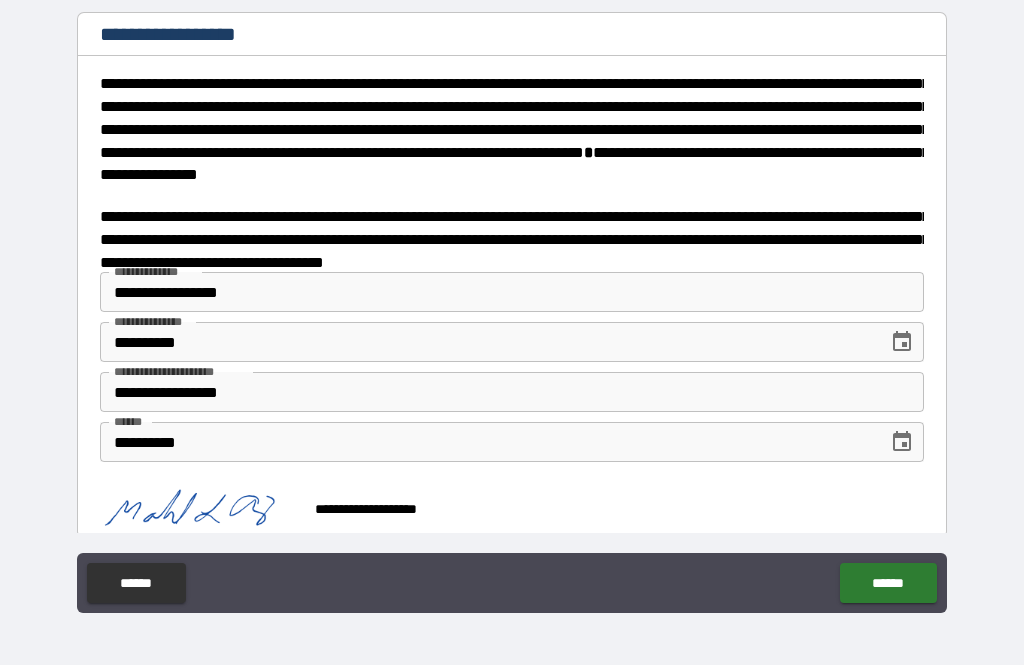 scroll, scrollTop: 3173, scrollLeft: 0, axis: vertical 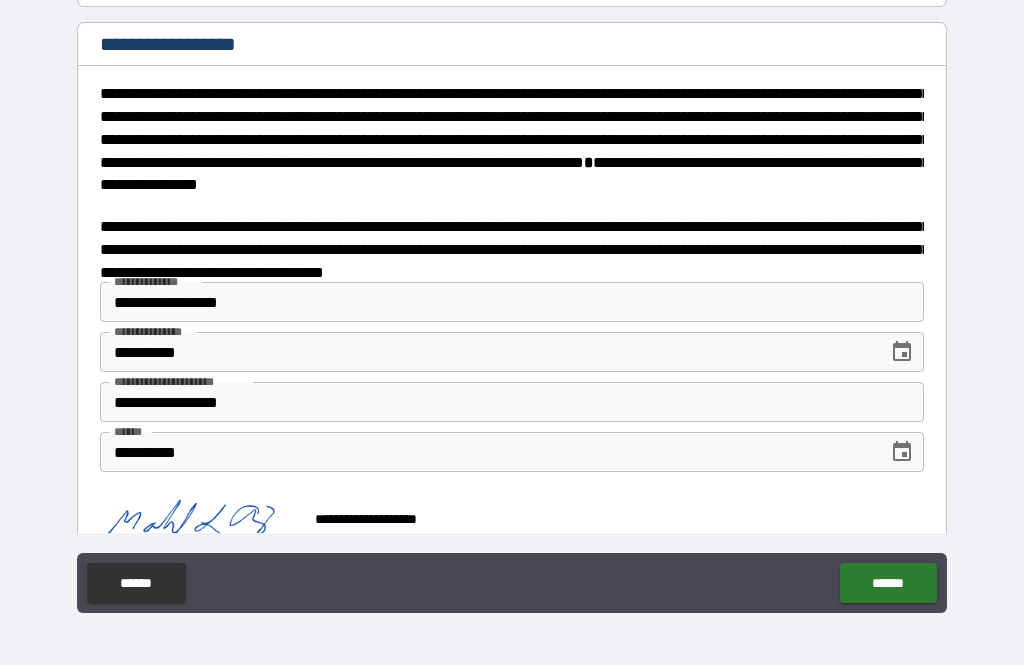 click on "******" at bounding box center (888, 583) 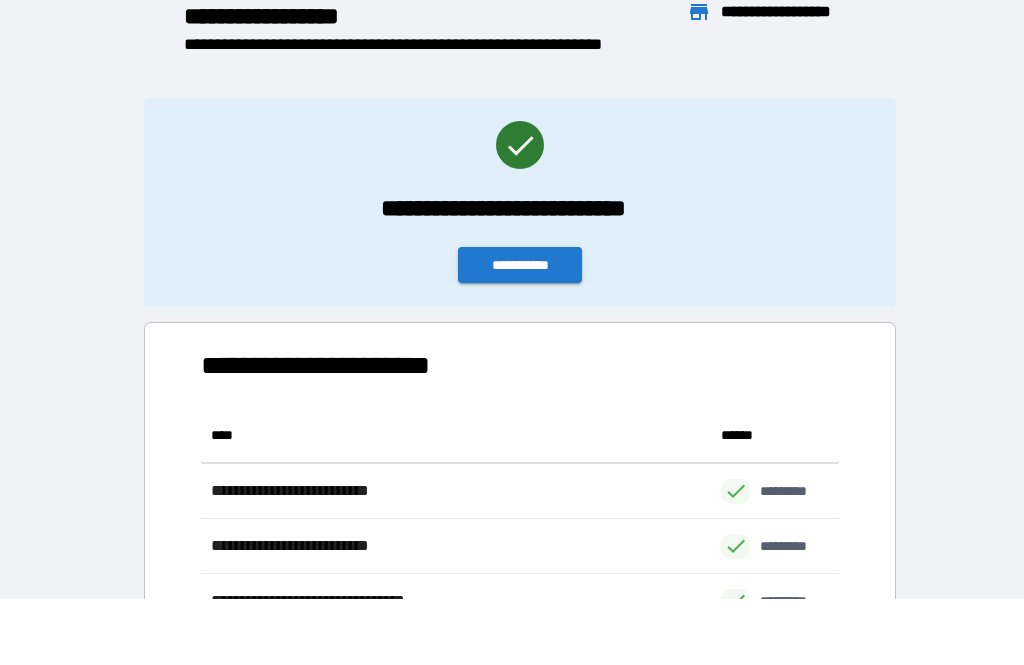 scroll, scrollTop: 221, scrollLeft: 638, axis: both 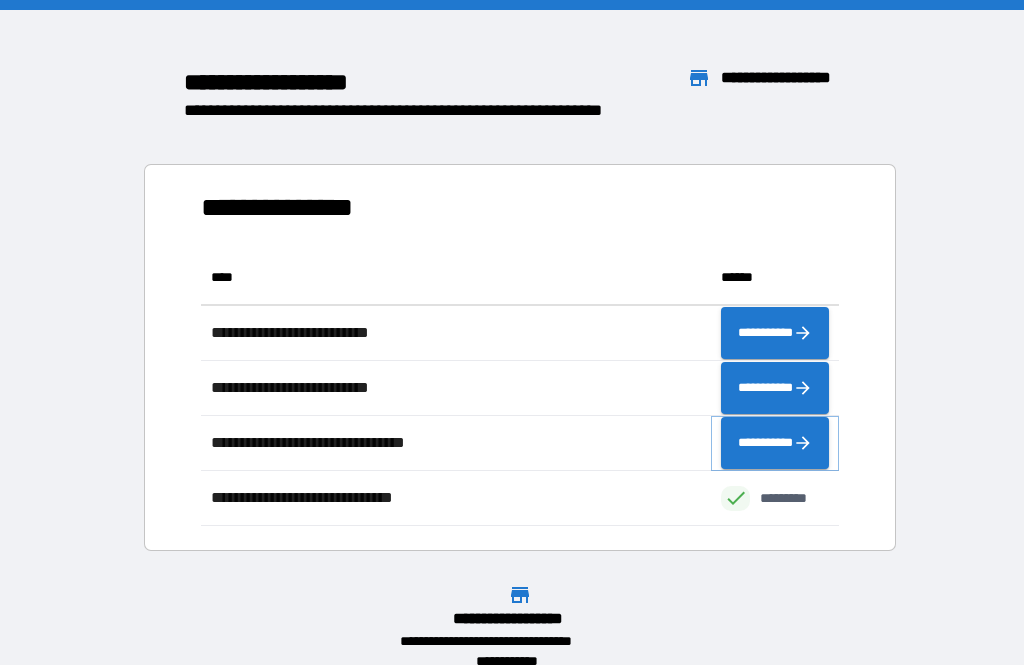 click on "**********" at bounding box center [775, 443] 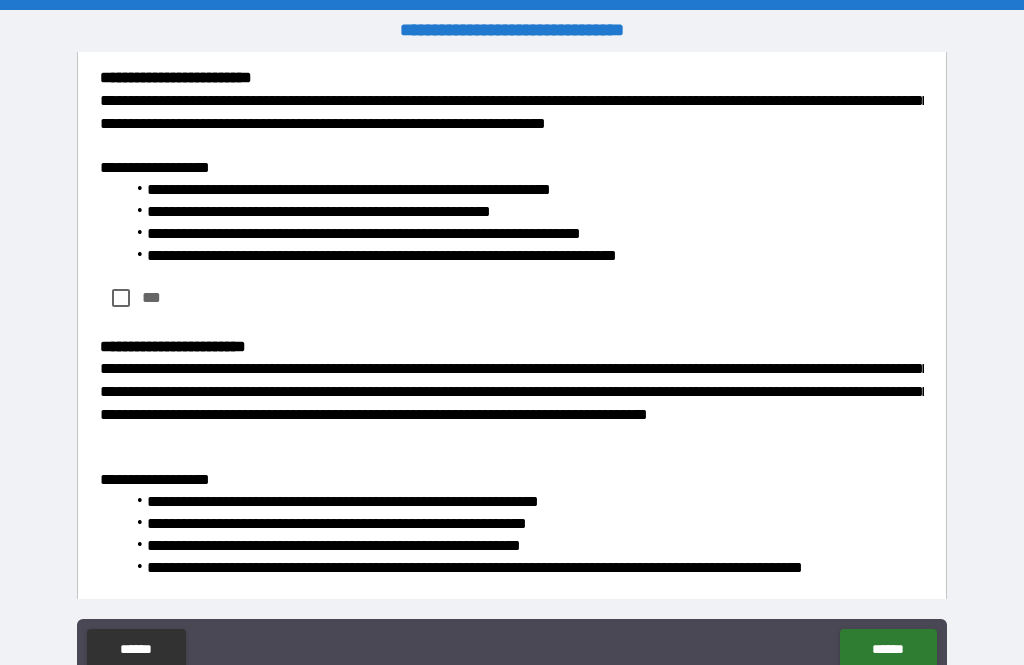 scroll, scrollTop: 1328, scrollLeft: 0, axis: vertical 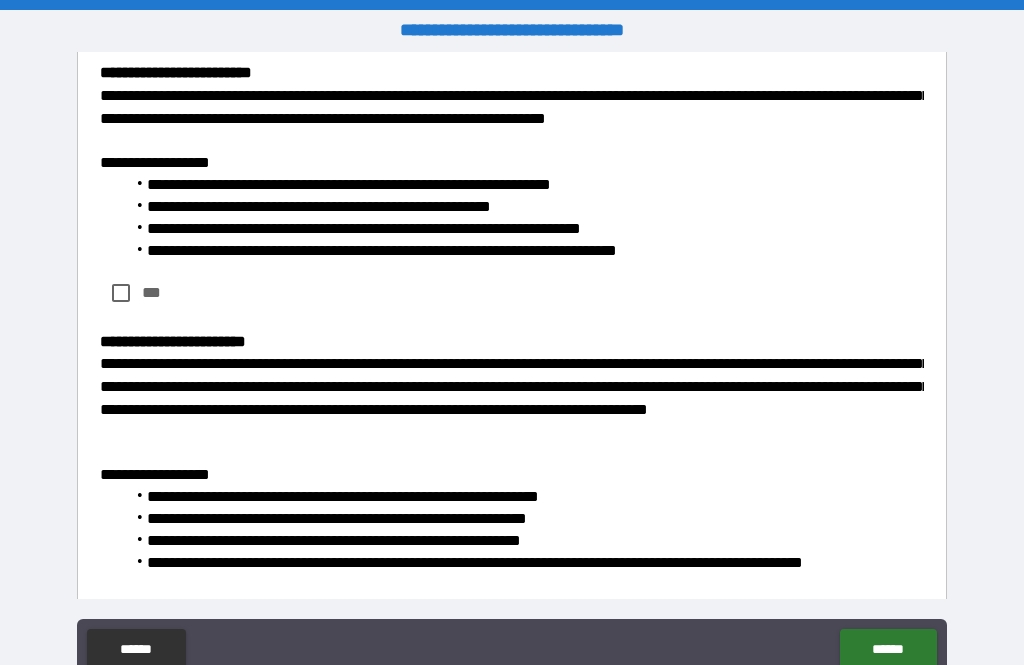 click on "**********" at bounding box center [512, 460] 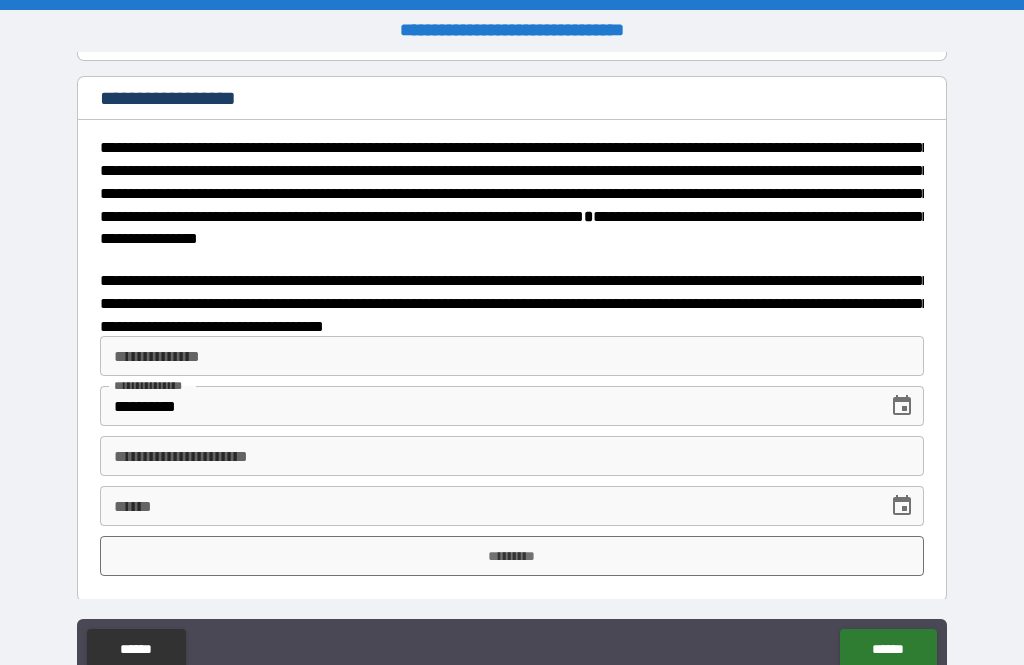 scroll, scrollTop: 3183, scrollLeft: 0, axis: vertical 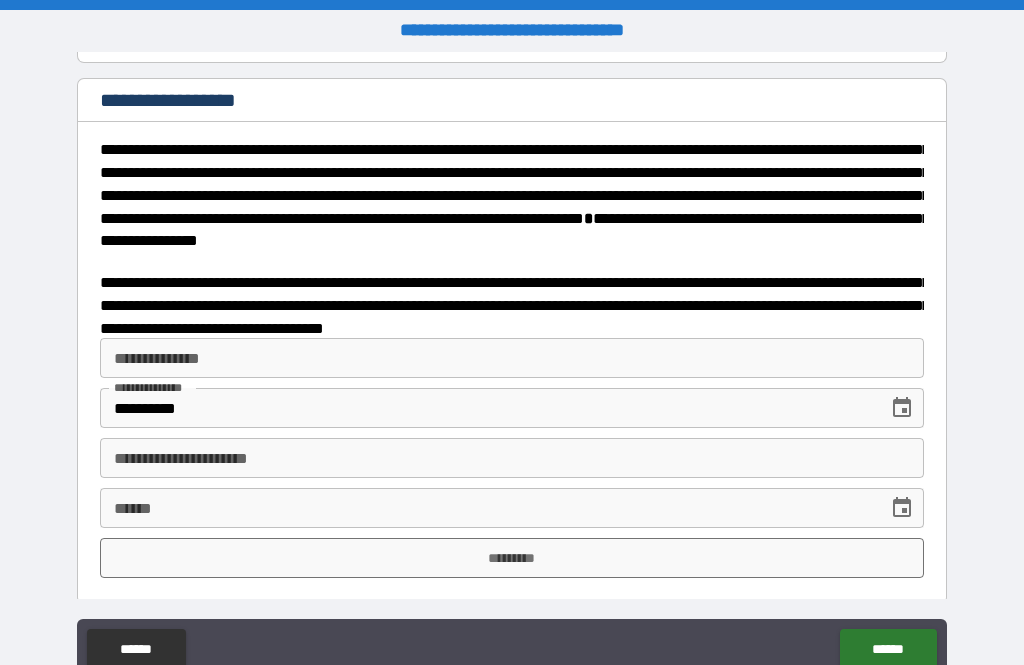 click on "**********" at bounding box center [512, 358] 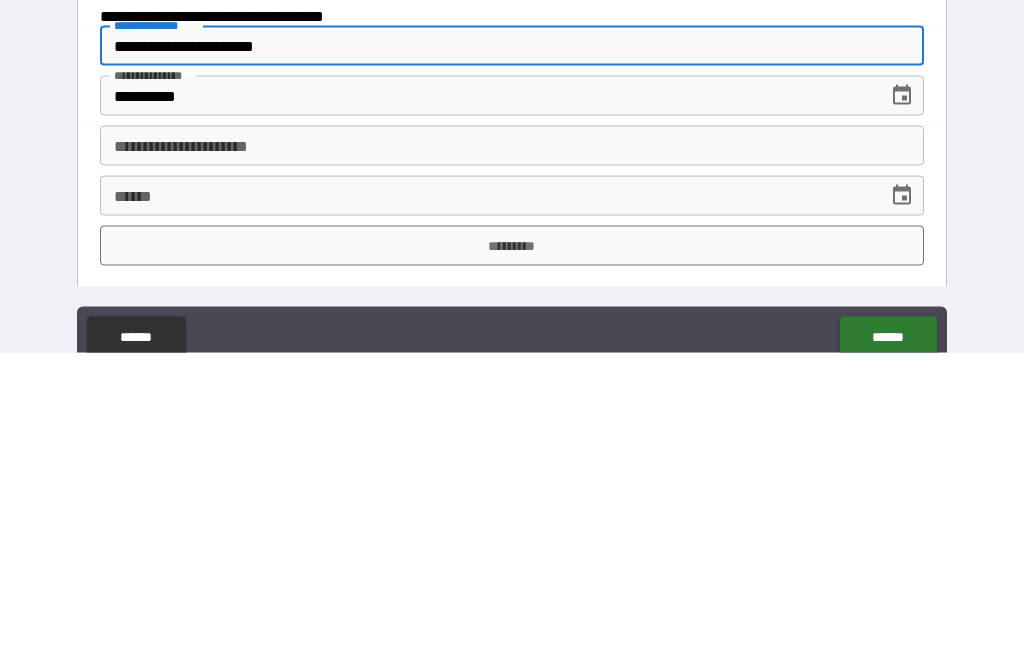 type on "**********" 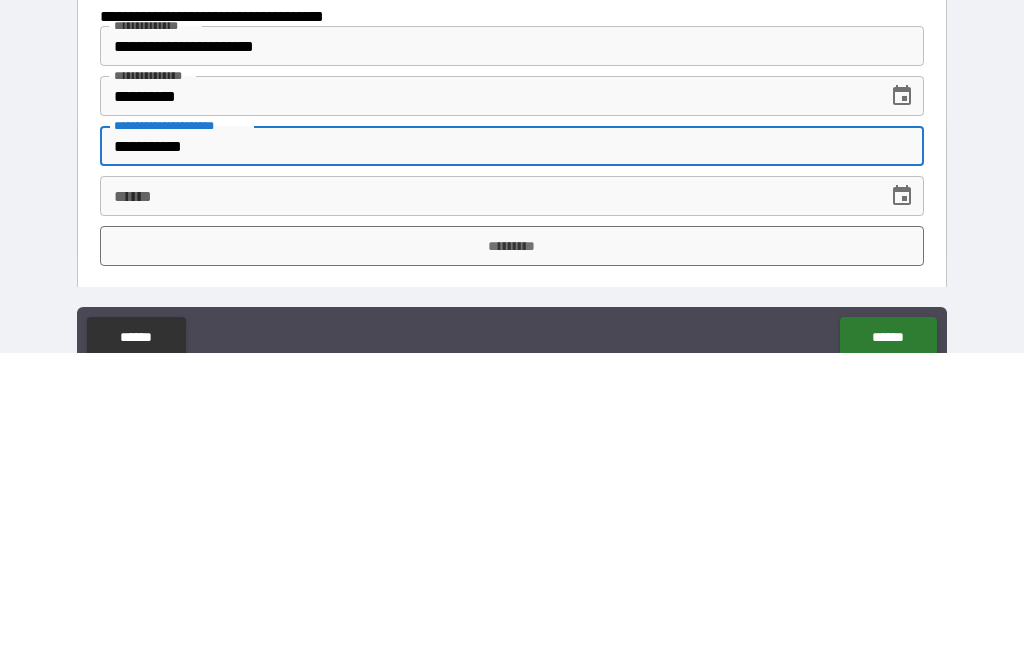 type on "**********" 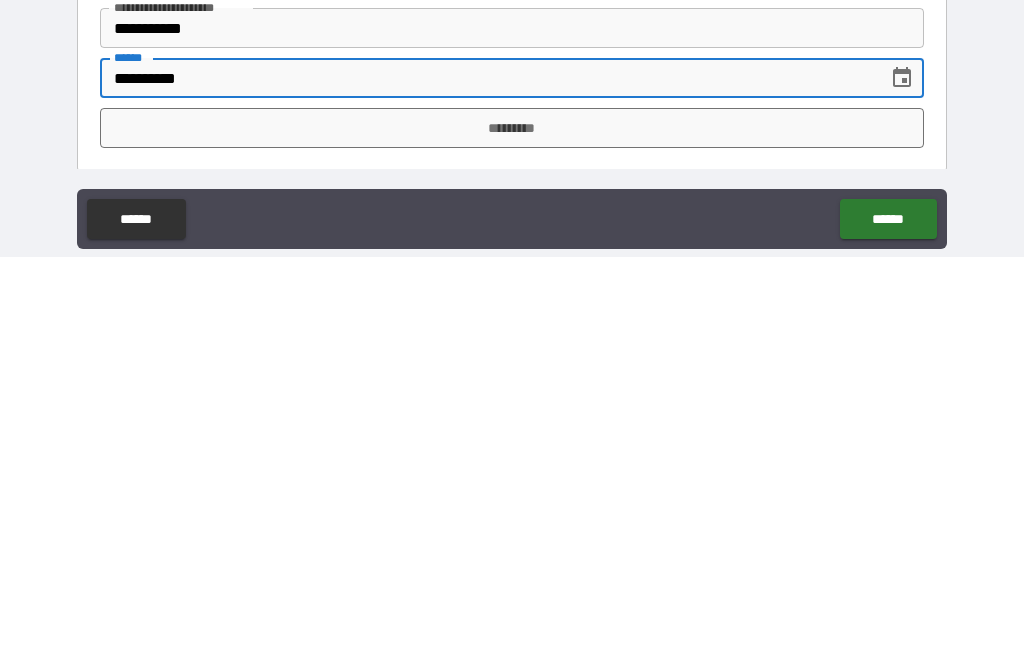 type on "**********" 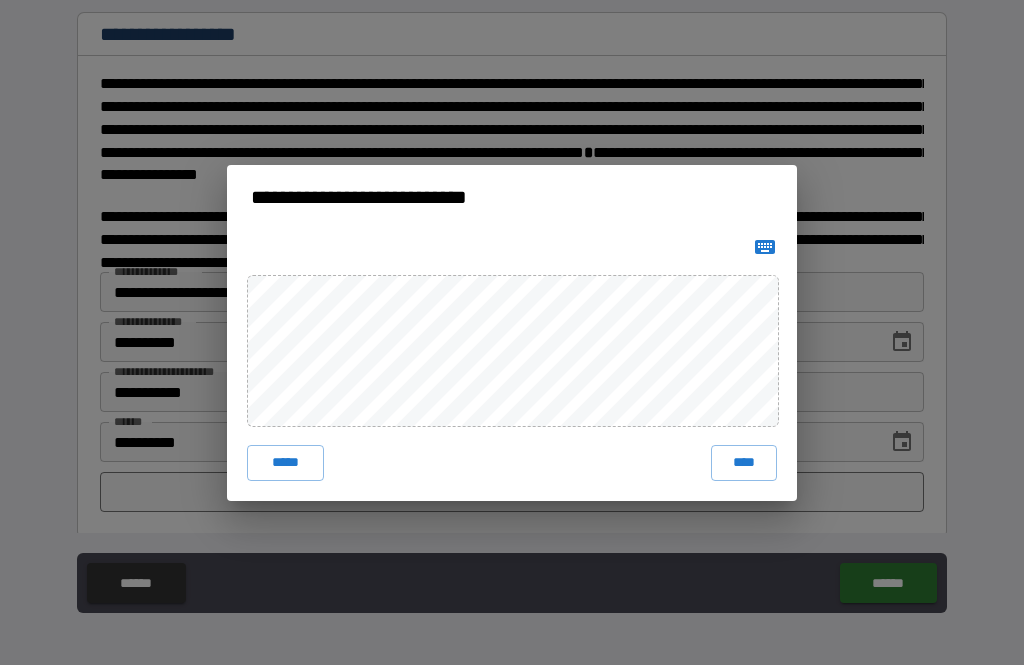 click on "****" at bounding box center [744, 463] 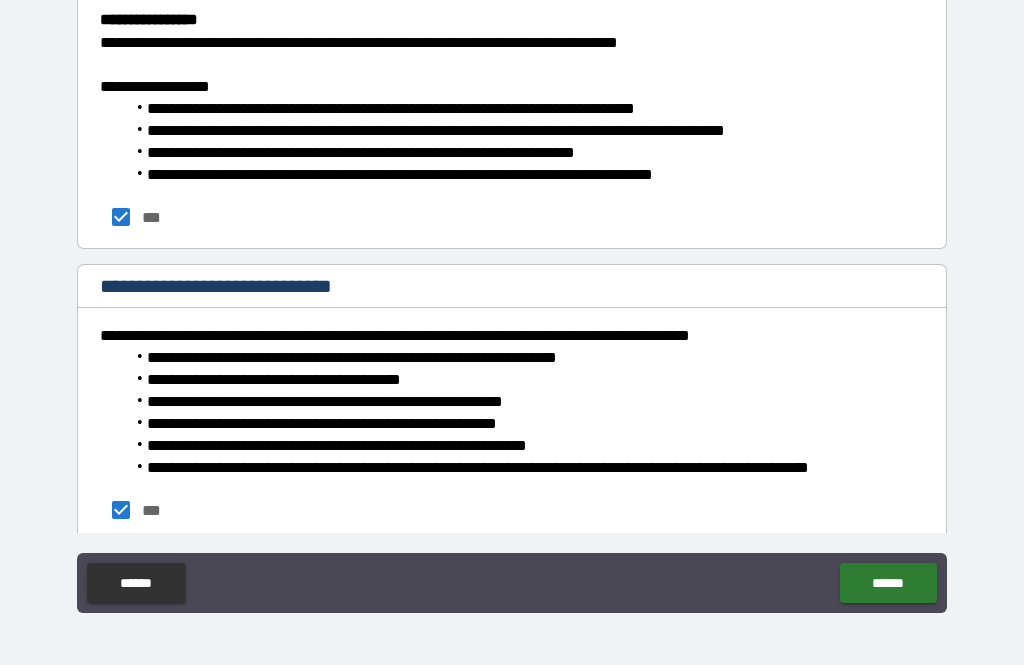 scroll, scrollTop: 2410, scrollLeft: 0, axis: vertical 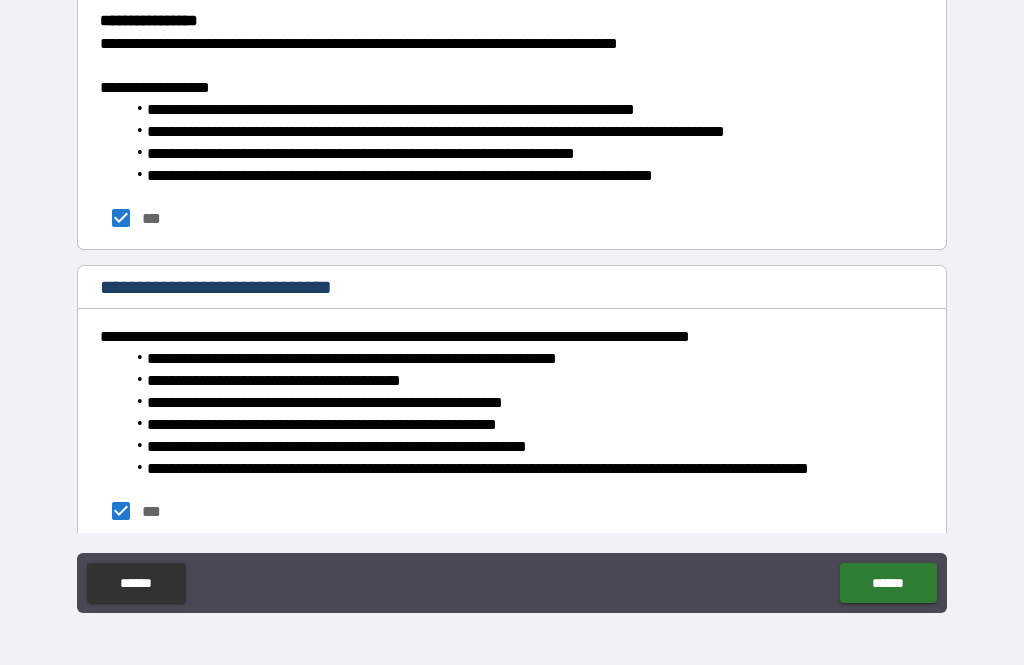click on "******" at bounding box center [888, 583] 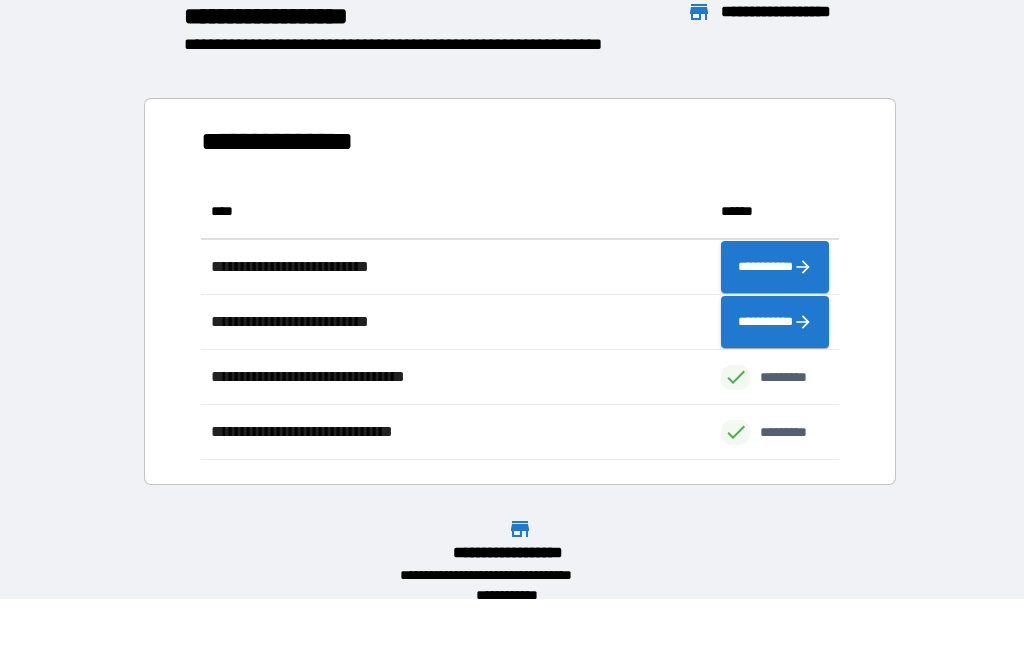 scroll, scrollTop: 1, scrollLeft: 1, axis: both 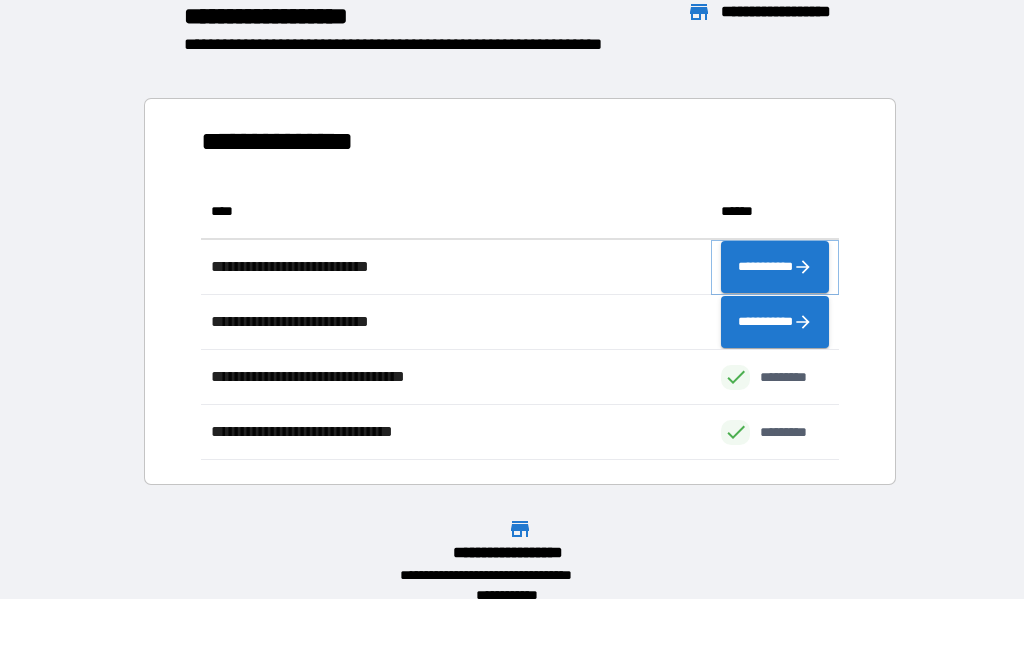 click on "**********" at bounding box center (775, 267) 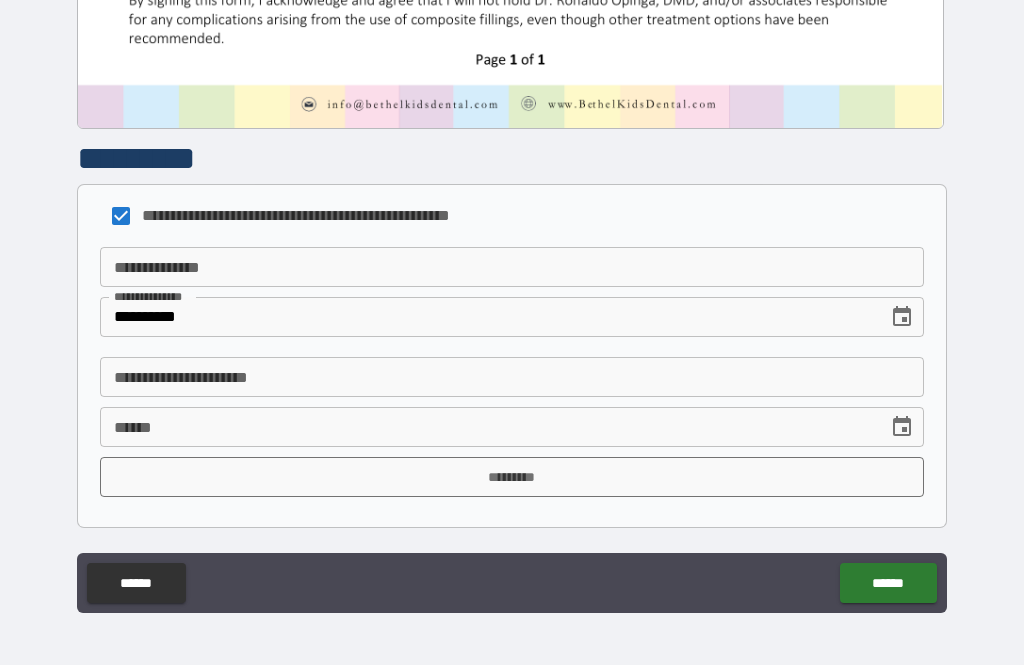 scroll, scrollTop: 1009, scrollLeft: 0, axis: vertical 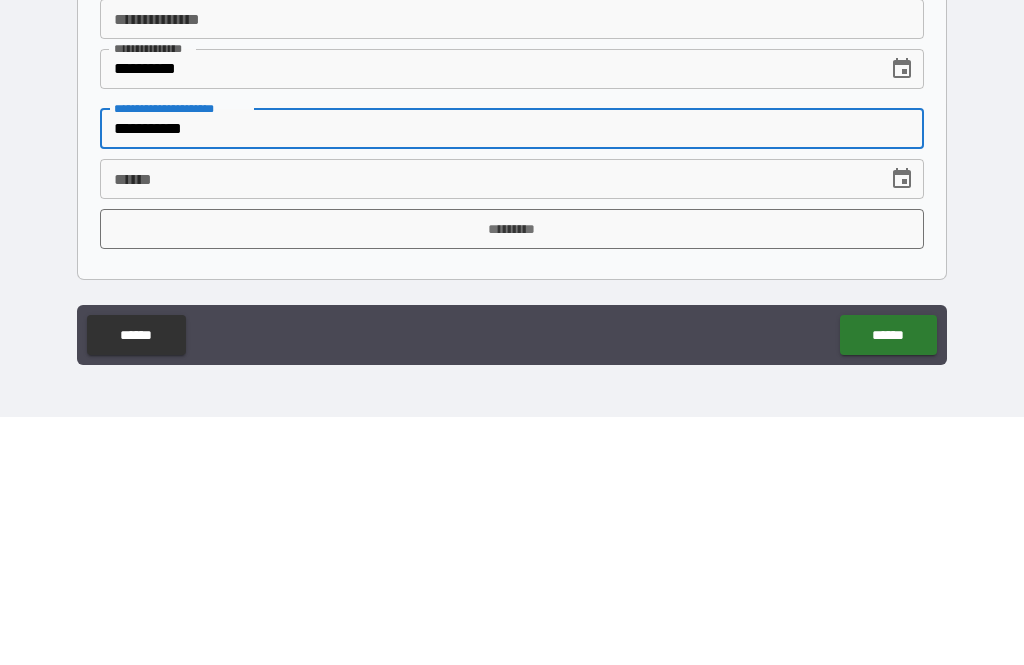 type on "**********" 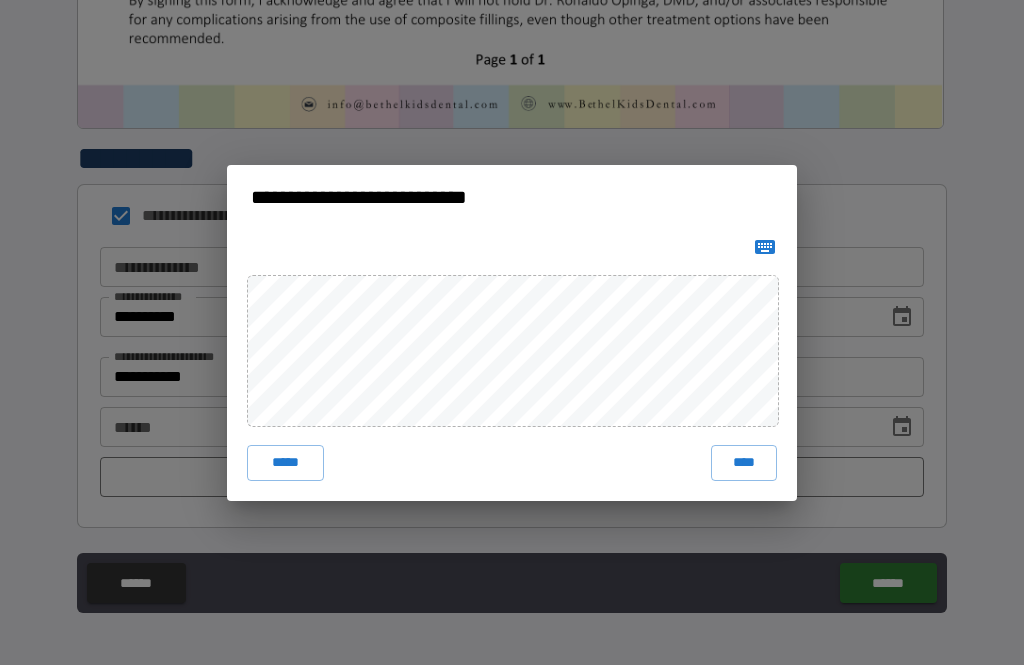 click on "**********" at bounding box center [512, 332] 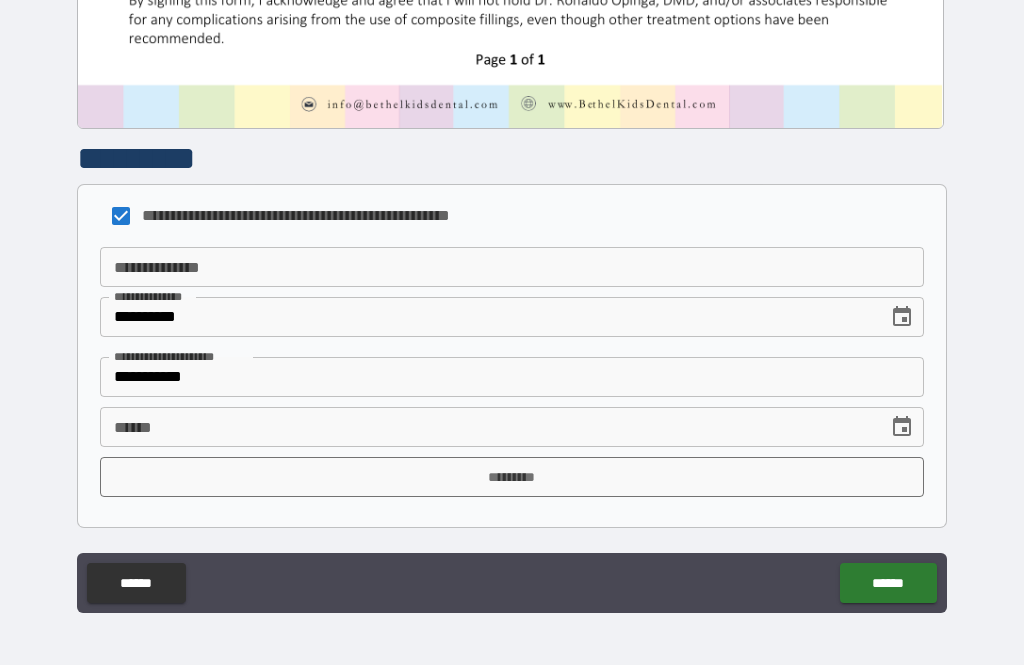 click on "****   *" at bounding box center (487, 427) 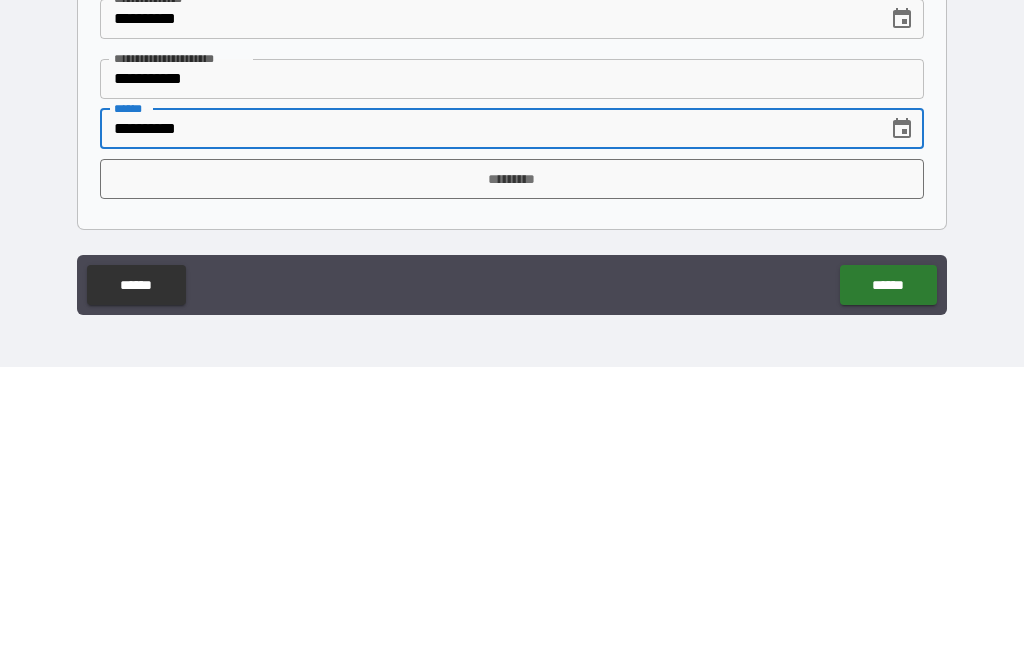 type on "**********" 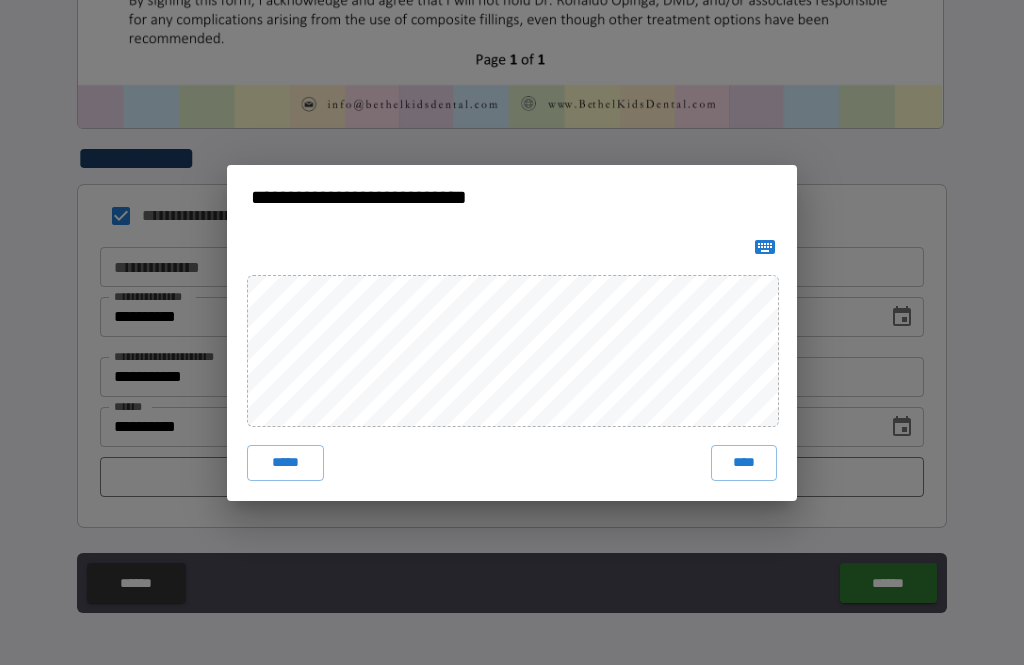 click on "****" at bounding box center [744, 463] 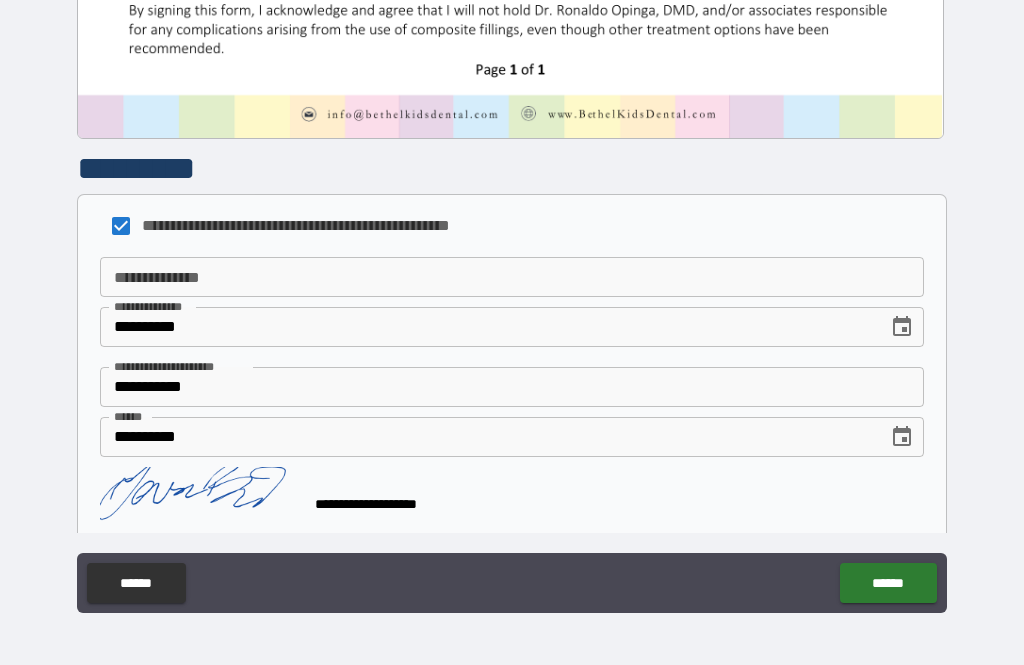 click on "******" at bounding box center (888, 583) 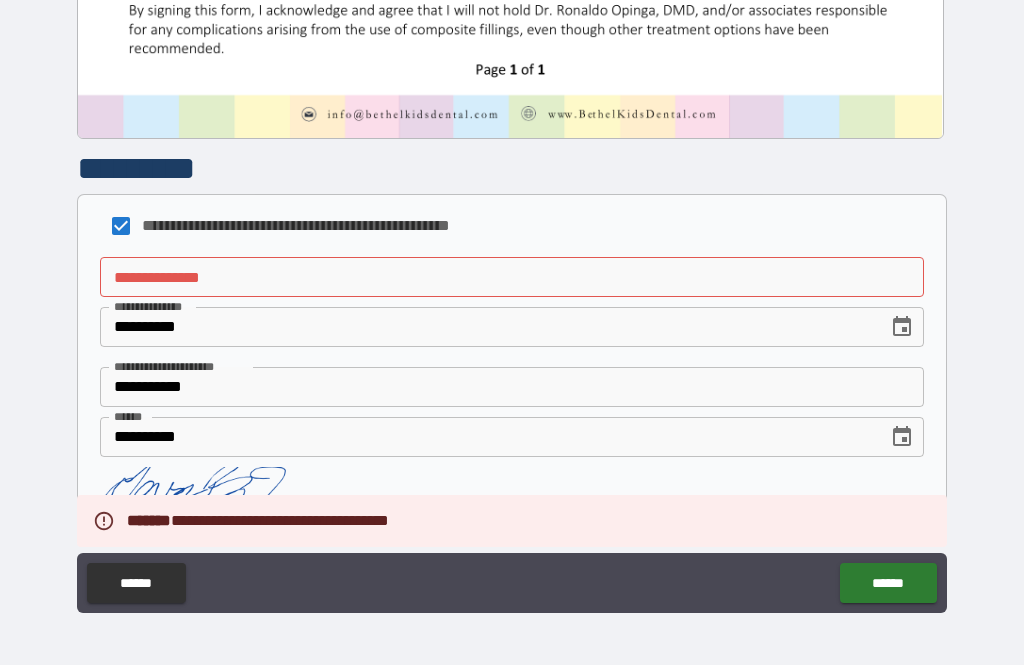 click on "**********" at bounding box center (512, 277) 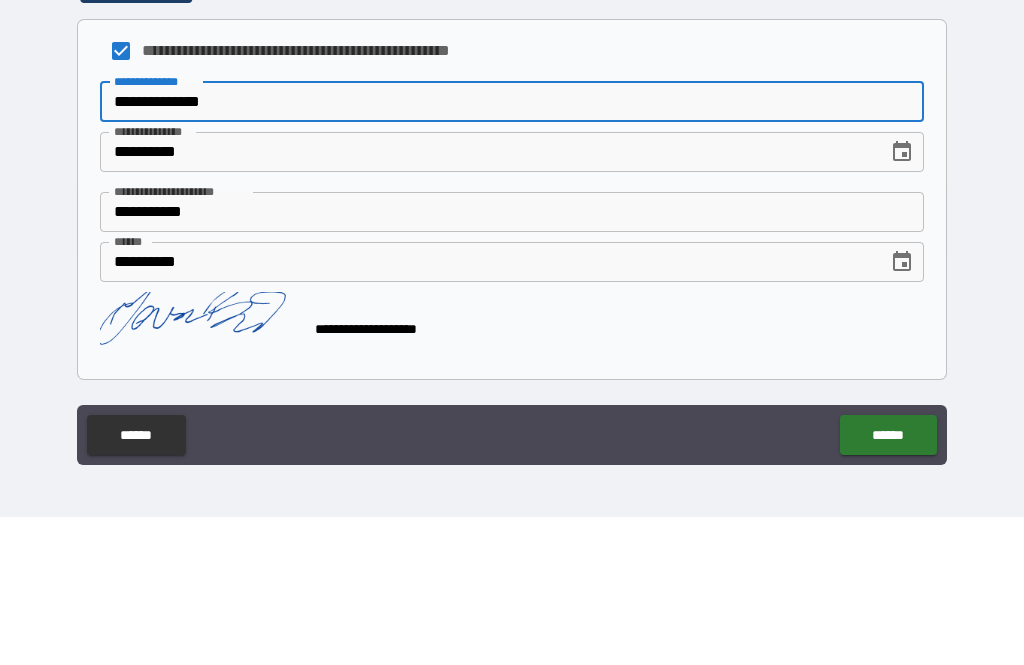 scroll, scrollTop: 1026, scrollLeft: 0, axis: vertical 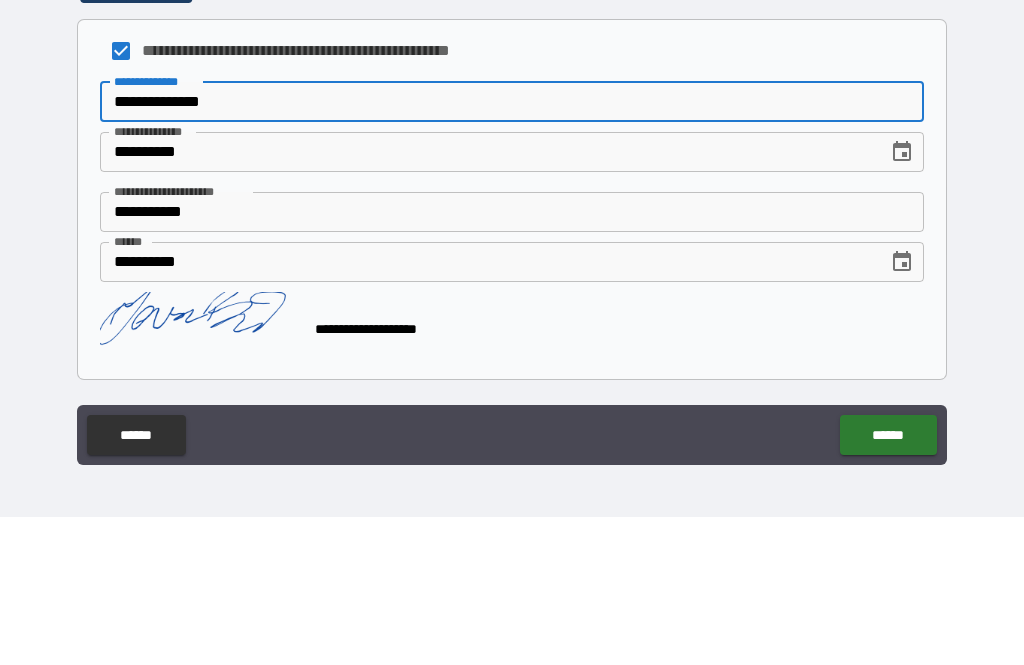 type on "**********" 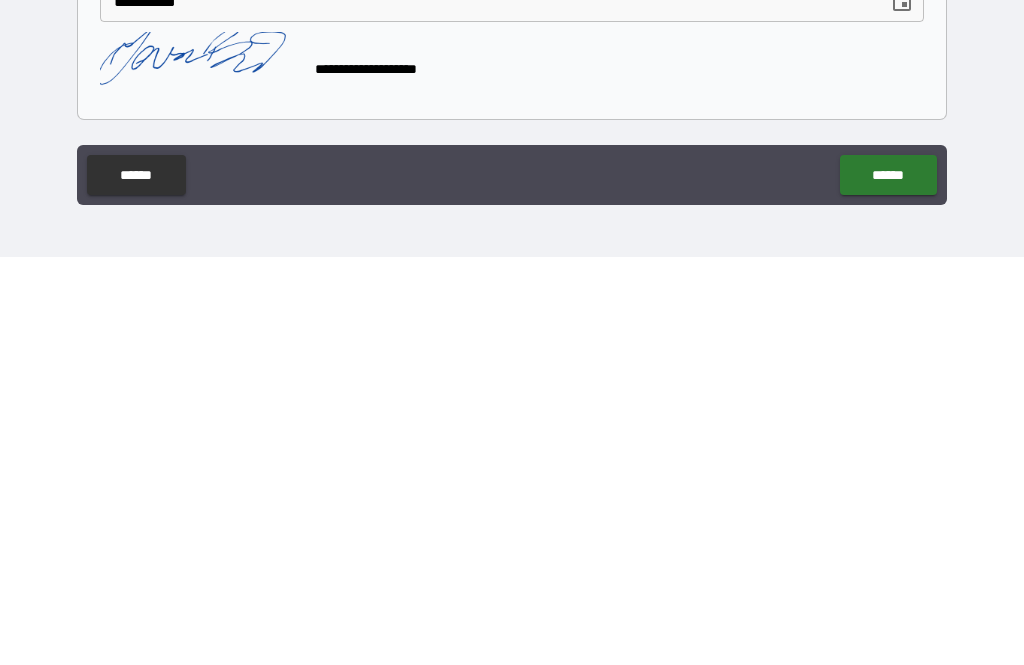 click on "******" at bounding box center (888, 583) 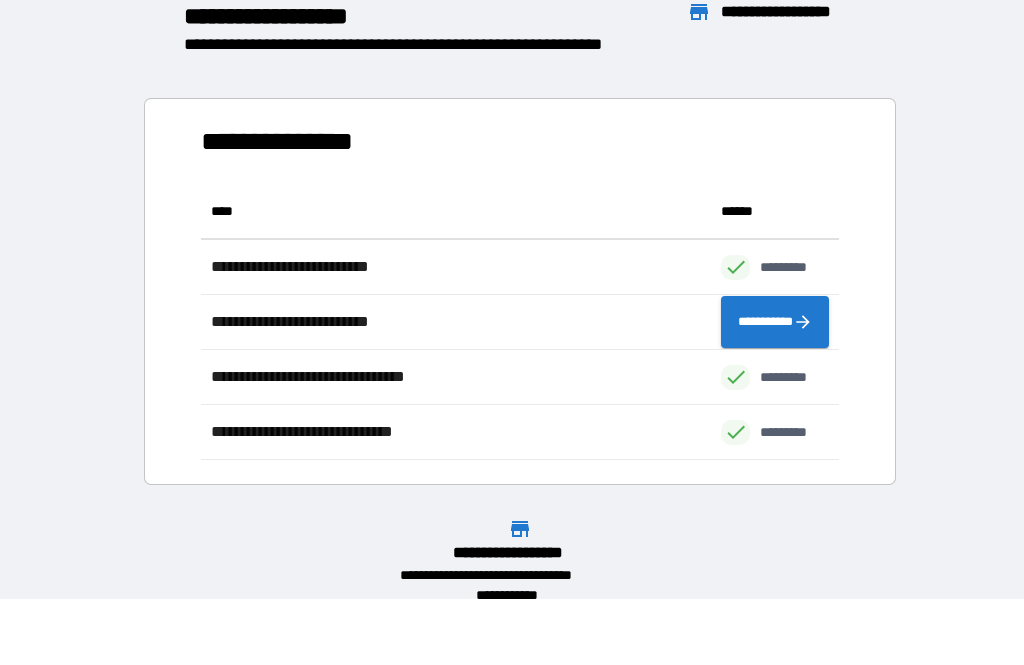 scroll, scrollTop: 1, scrollLeft: 1, axis: both 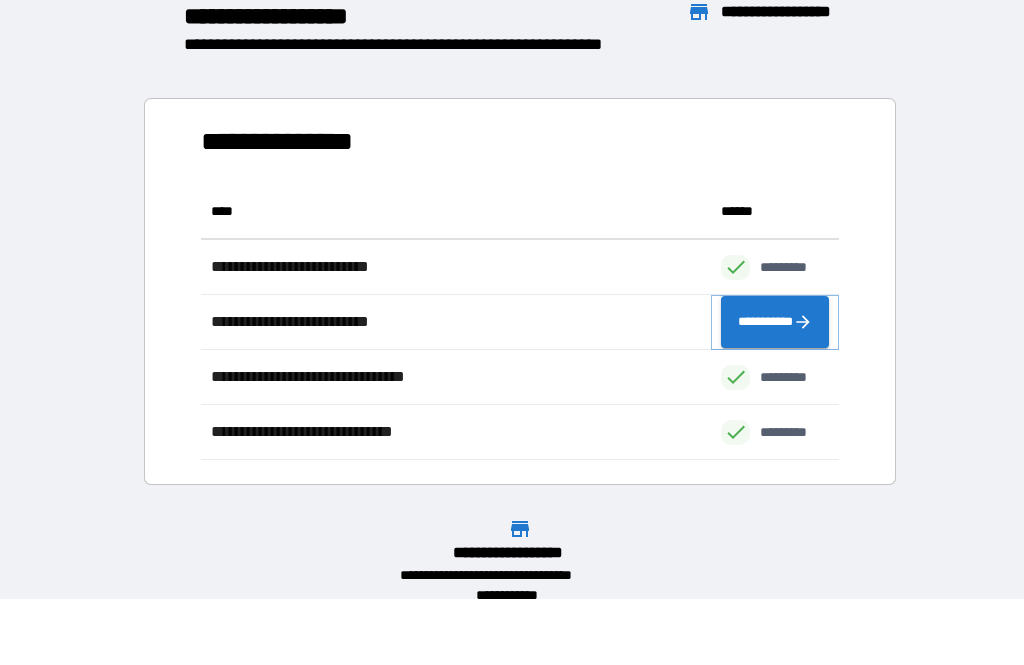 click on "**********" at bounding box center (775, 322) 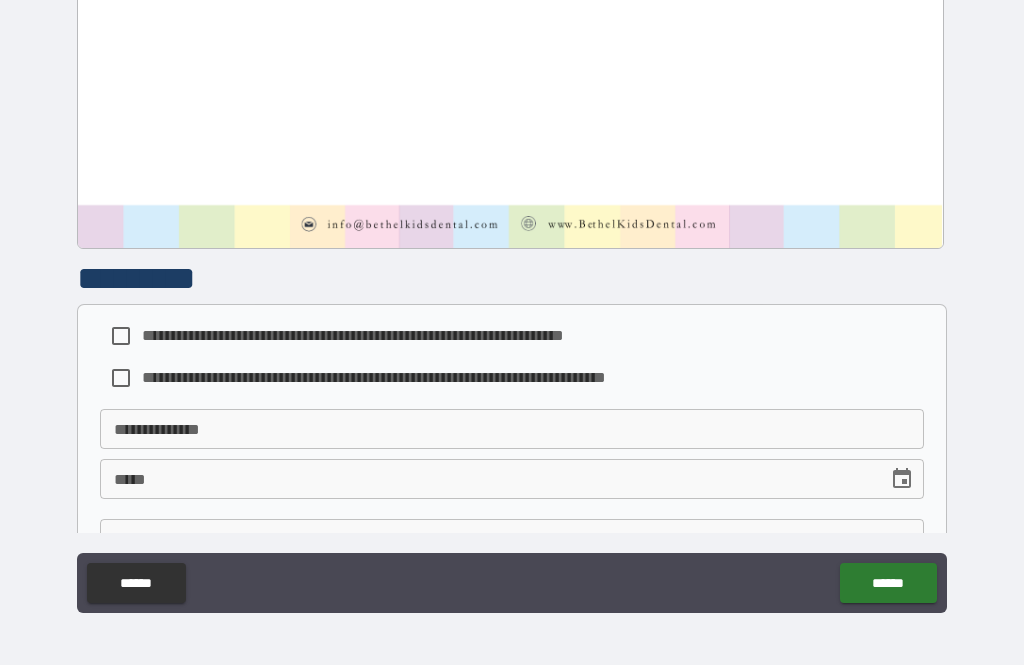 scroll, scrollTop: 892, scrollLeft: 0, axis: vertical 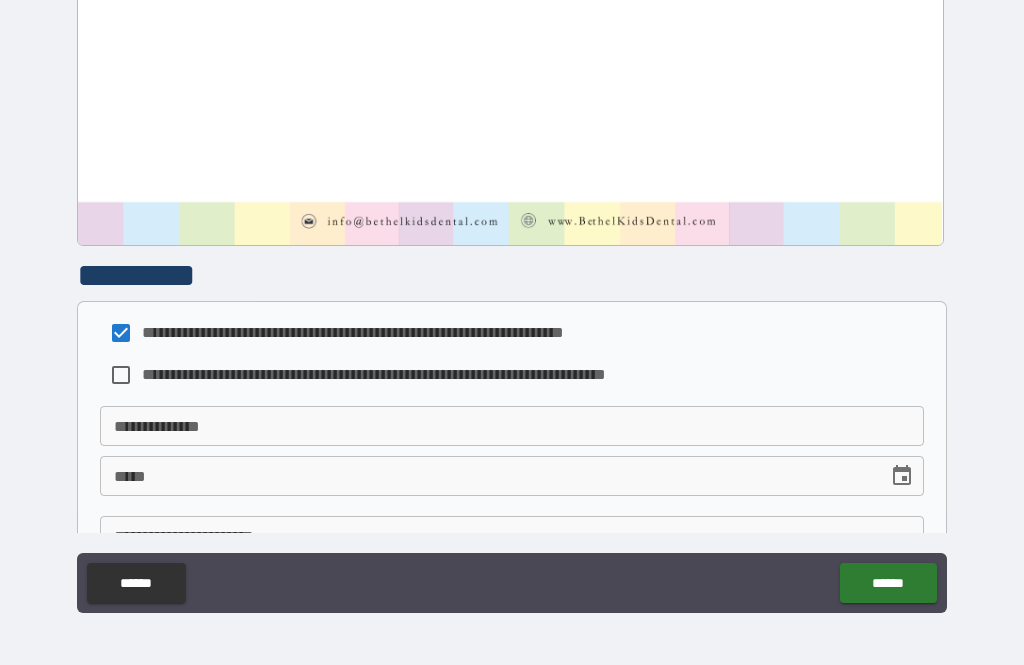 click on "**********" at bounding box center [512, 426] 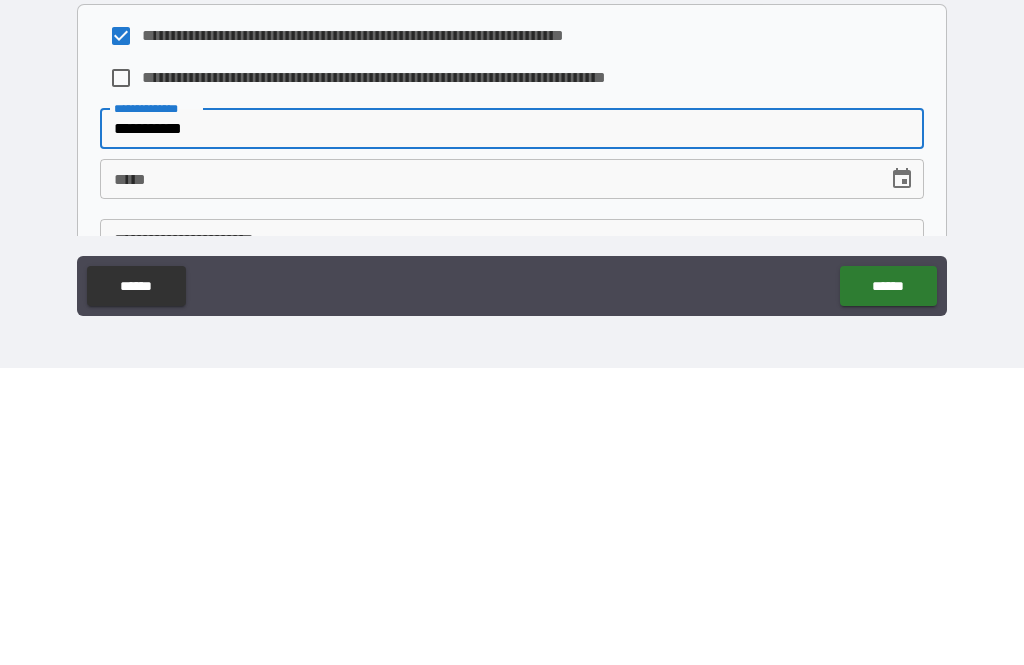 type on "**********" 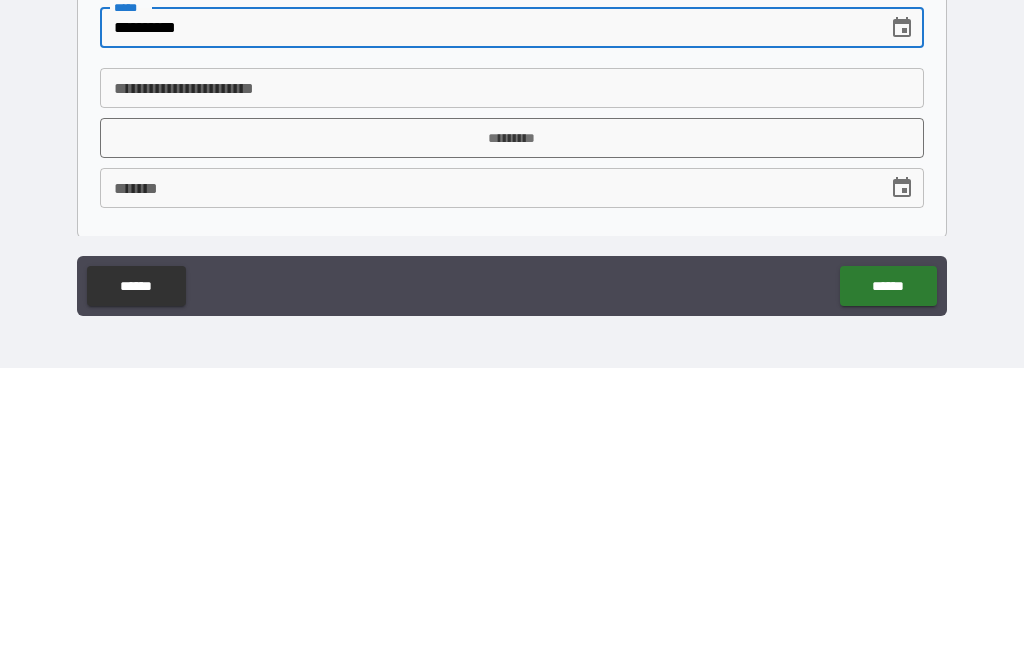 scroll, scrollTop: 1051, scrollLeft: 0, axis: vertical 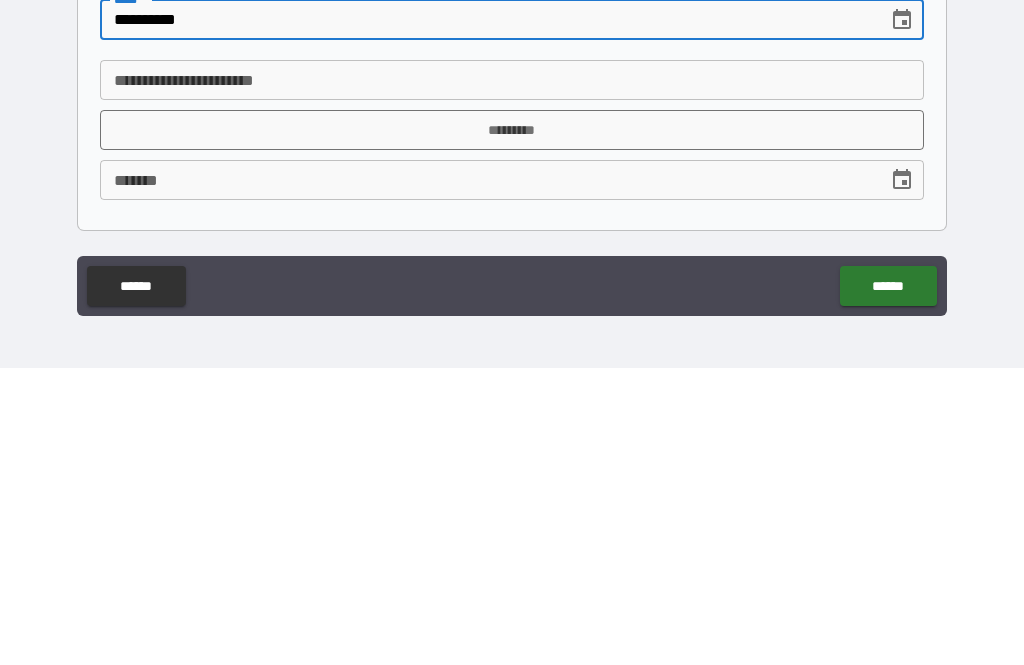 type on "**********" 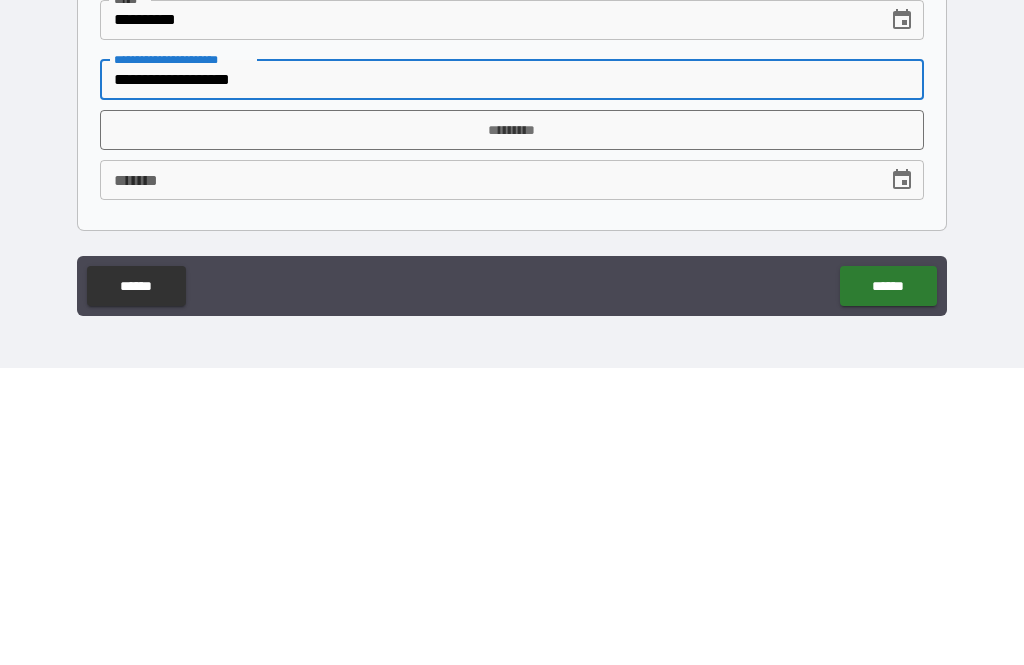 type on "**********" 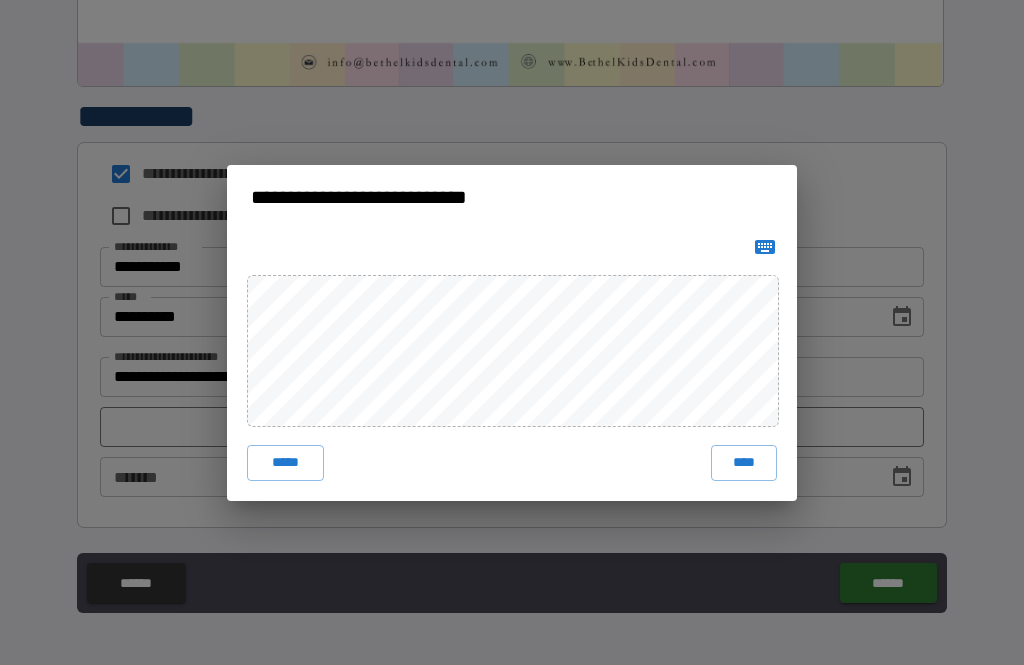 click on "****" at bounding box center (744, 463) 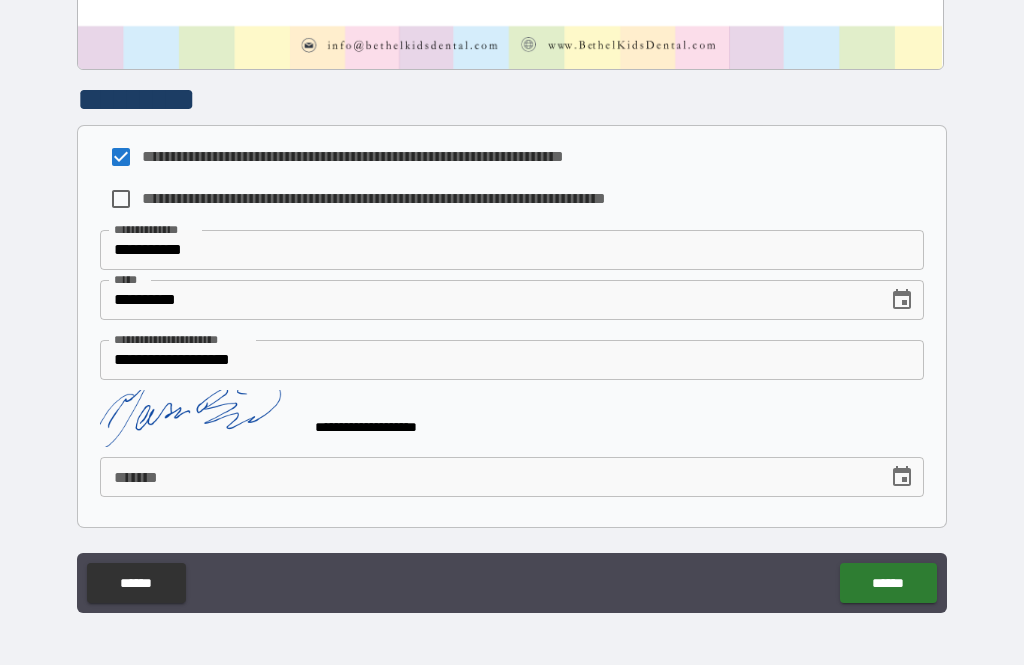scroll, scrollTop: 1068, scrollLeft: 0, axis: vertical 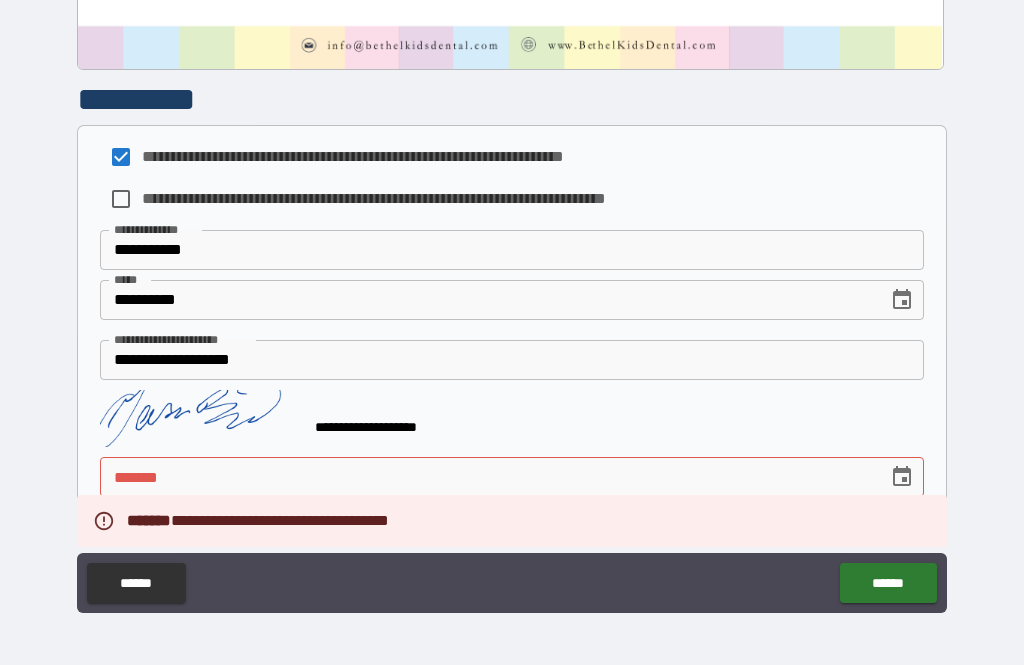 click on "******" at bounding box center (888, 583) 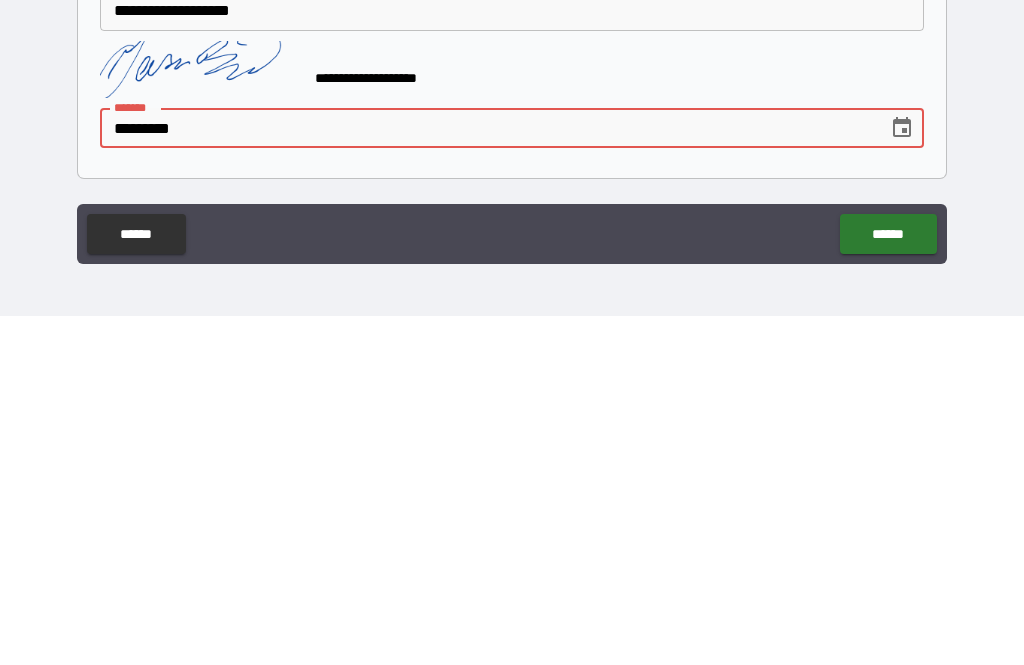 type on "**********" 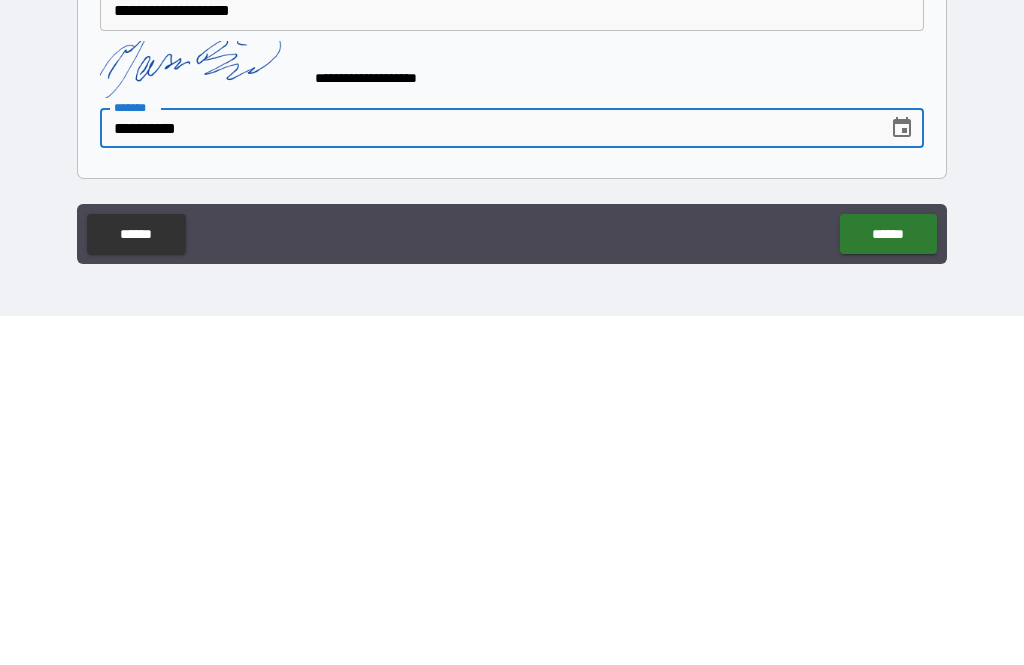 click on "******" at bounding box center [888, 583] 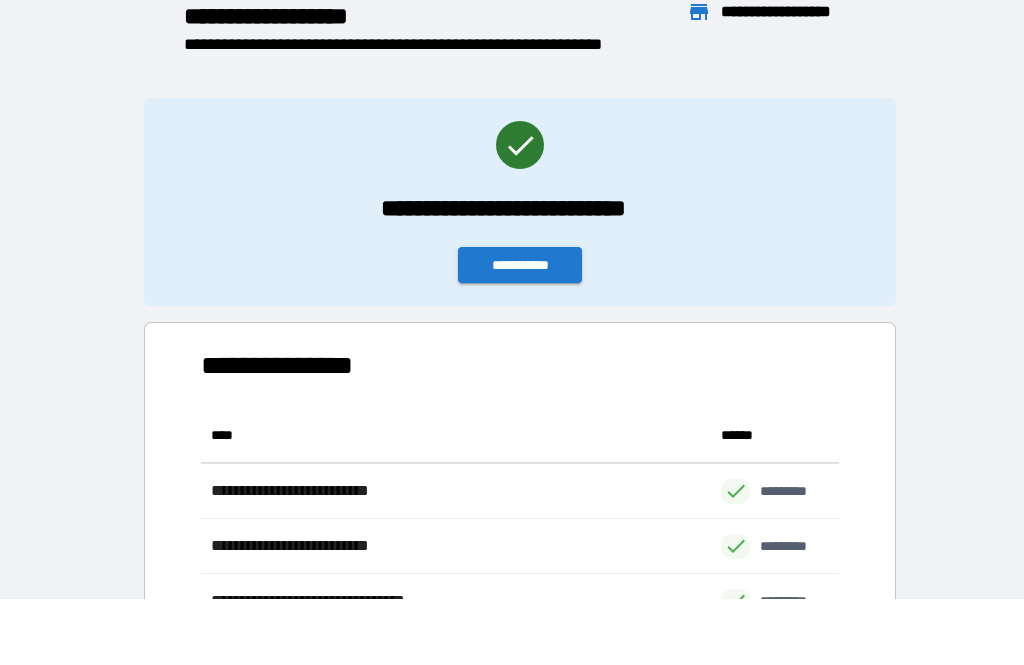 scroll, scrollTop: 1, scrollLeft: 1, axis: both 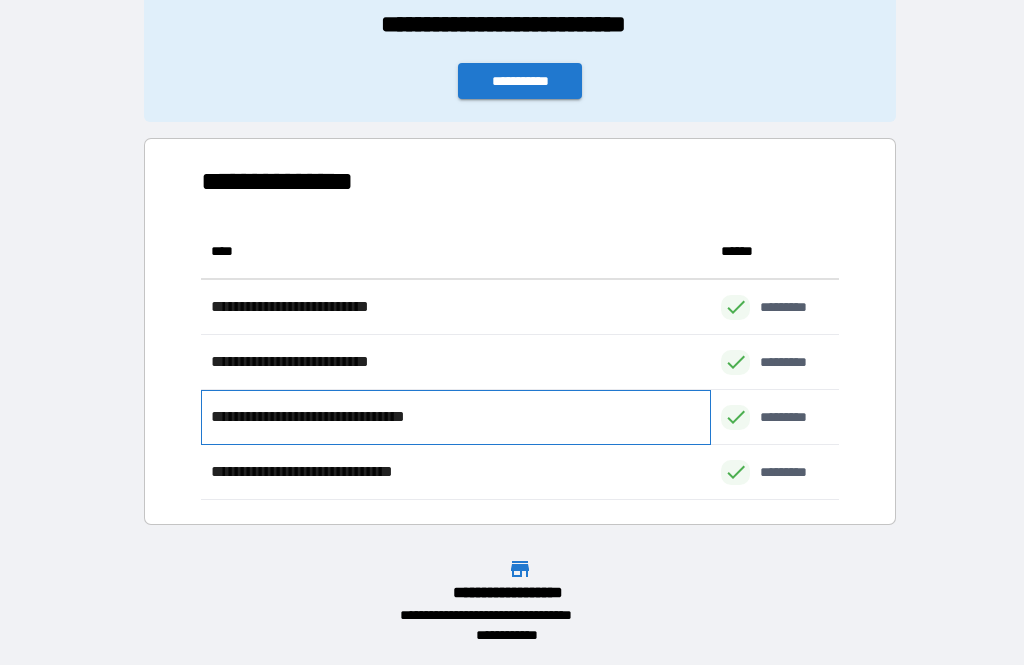 click on "**********" at bounding box center (336, 417) 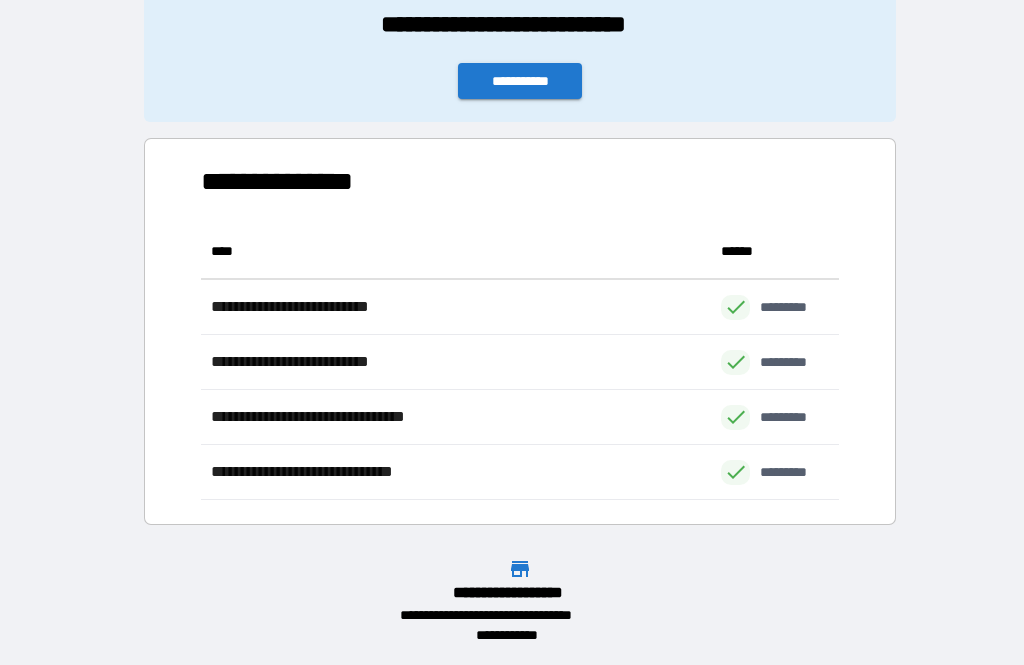 click on "**********" at bounding box center [512, 202] 